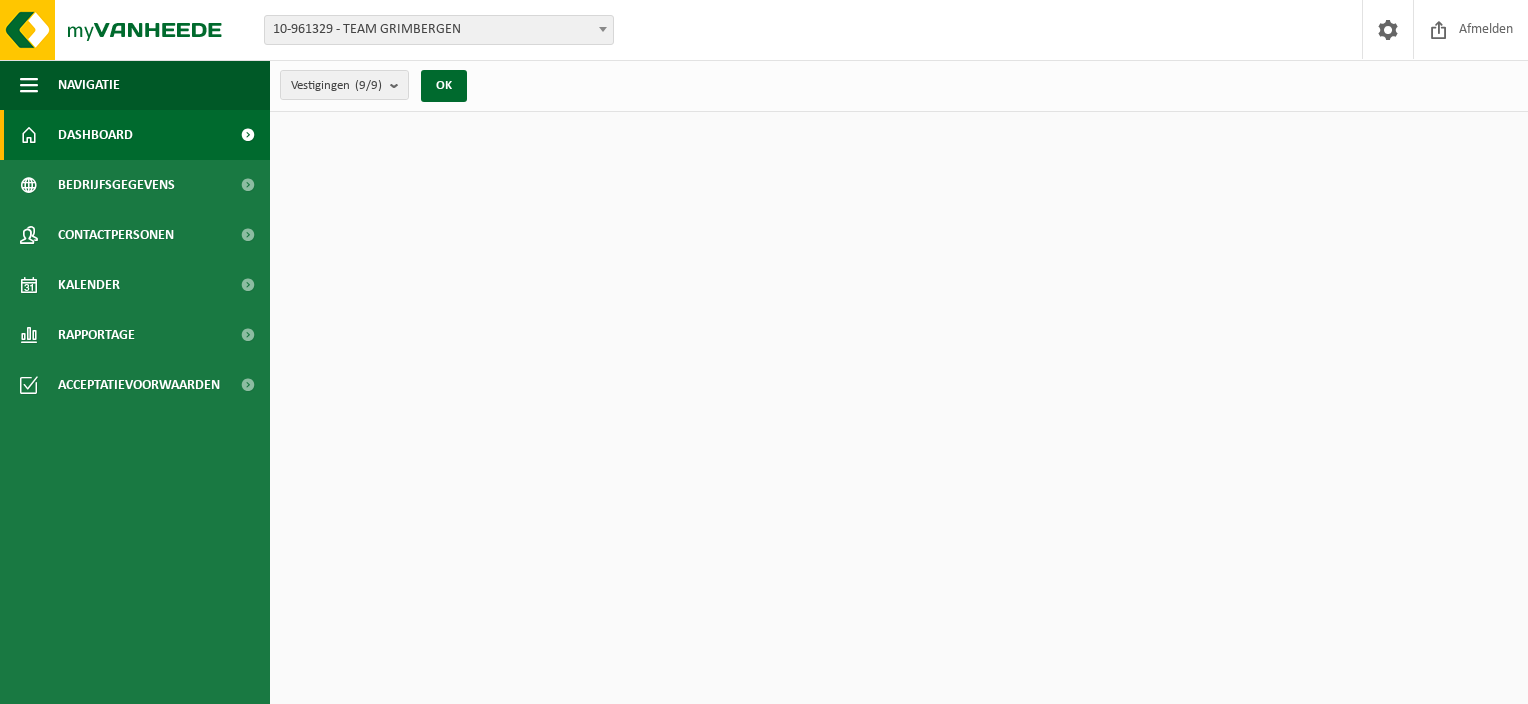 scroll, scrollTop: 0, scrollLeft: 0, axis: both 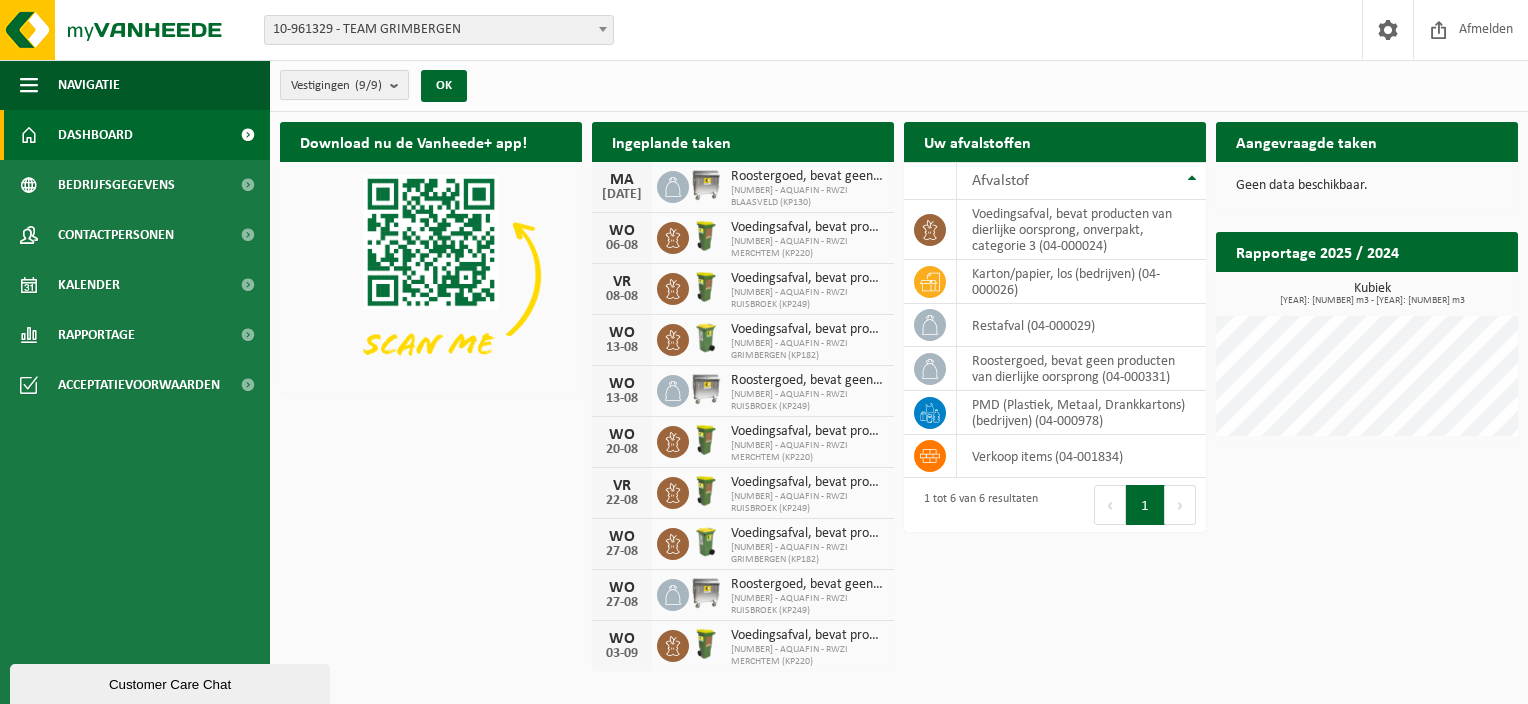 click at bounding box center [399, 85] 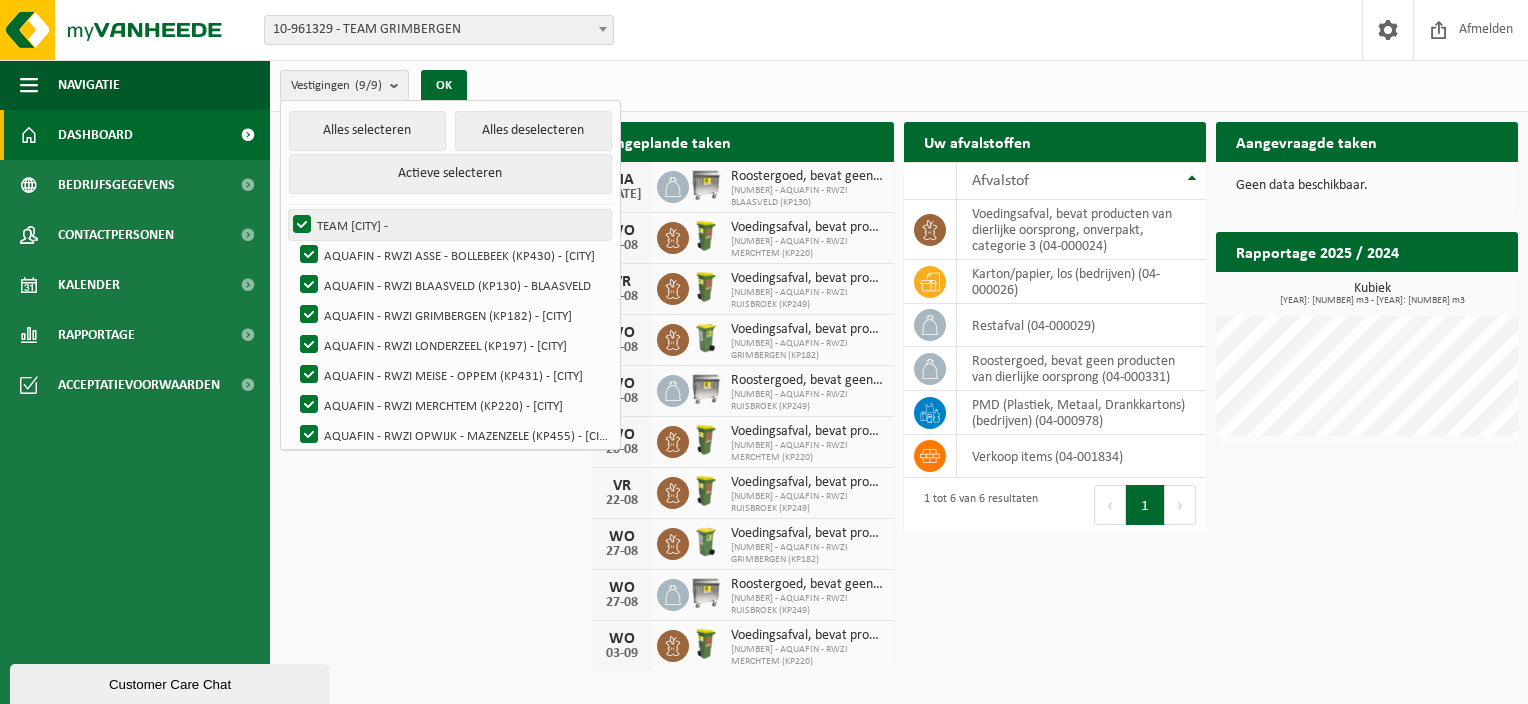 click on "TEAM [CITY] -" at bounding box center [450, 225] 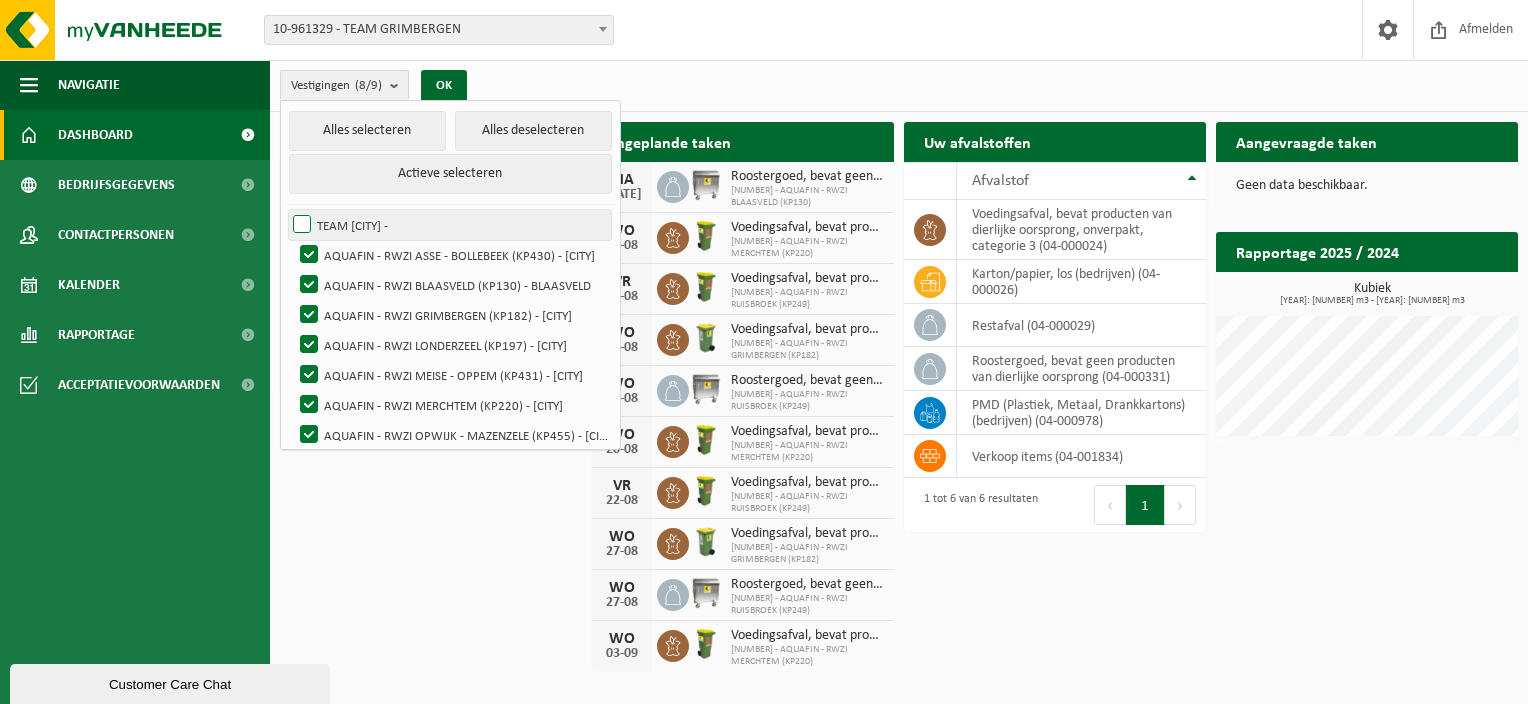 click on "TEAM GRIMBERGEN -" at bounding box center [450, 225] 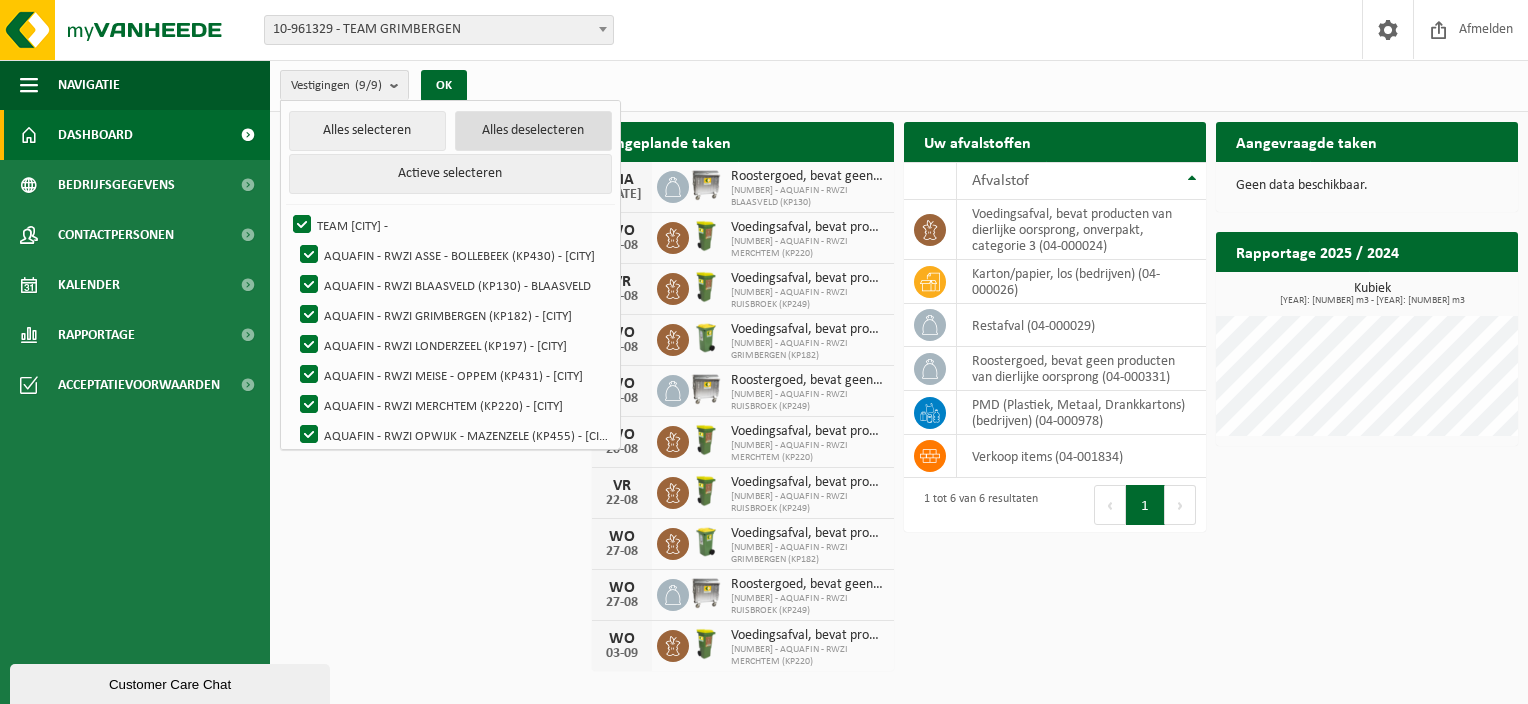 click on "Alles deselecteren" at bounding box center (533, 131) 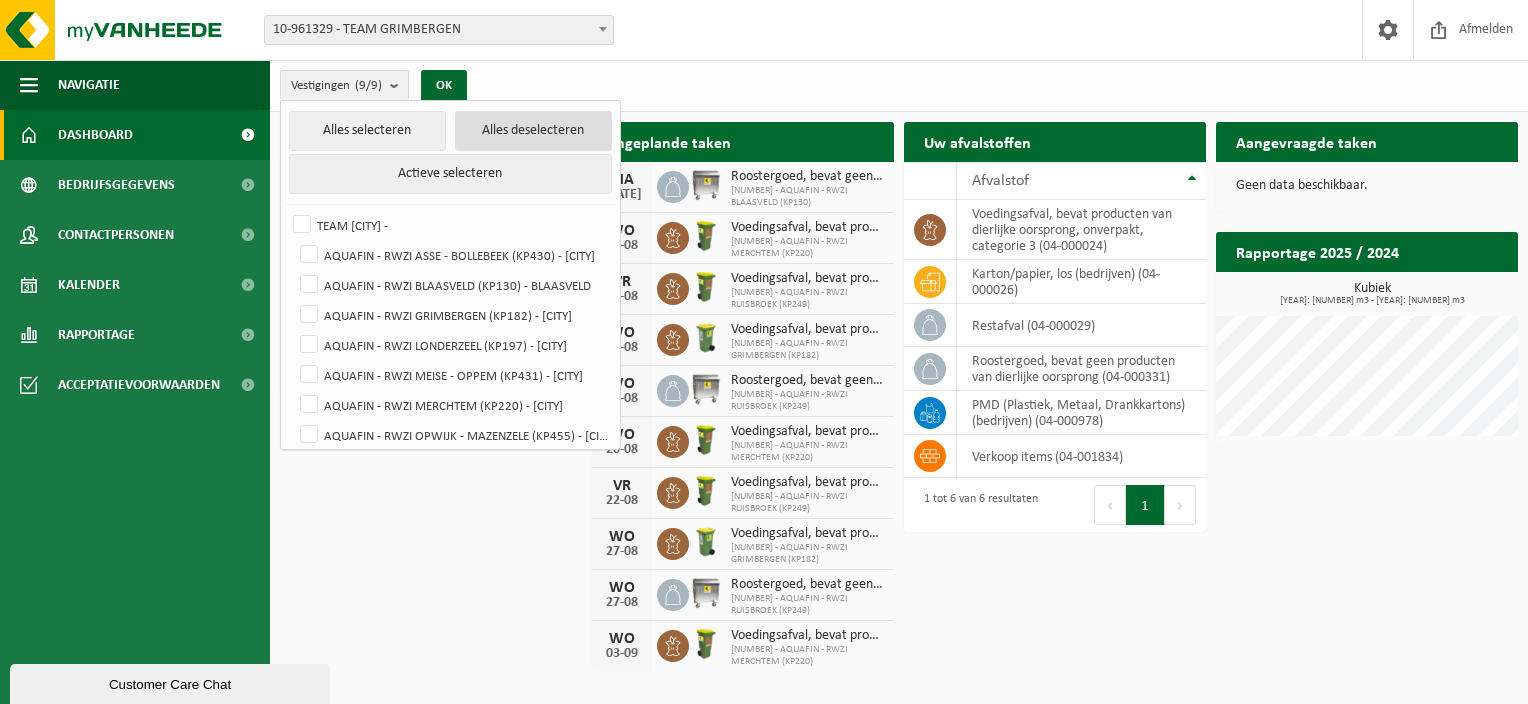 checkbox on "false" 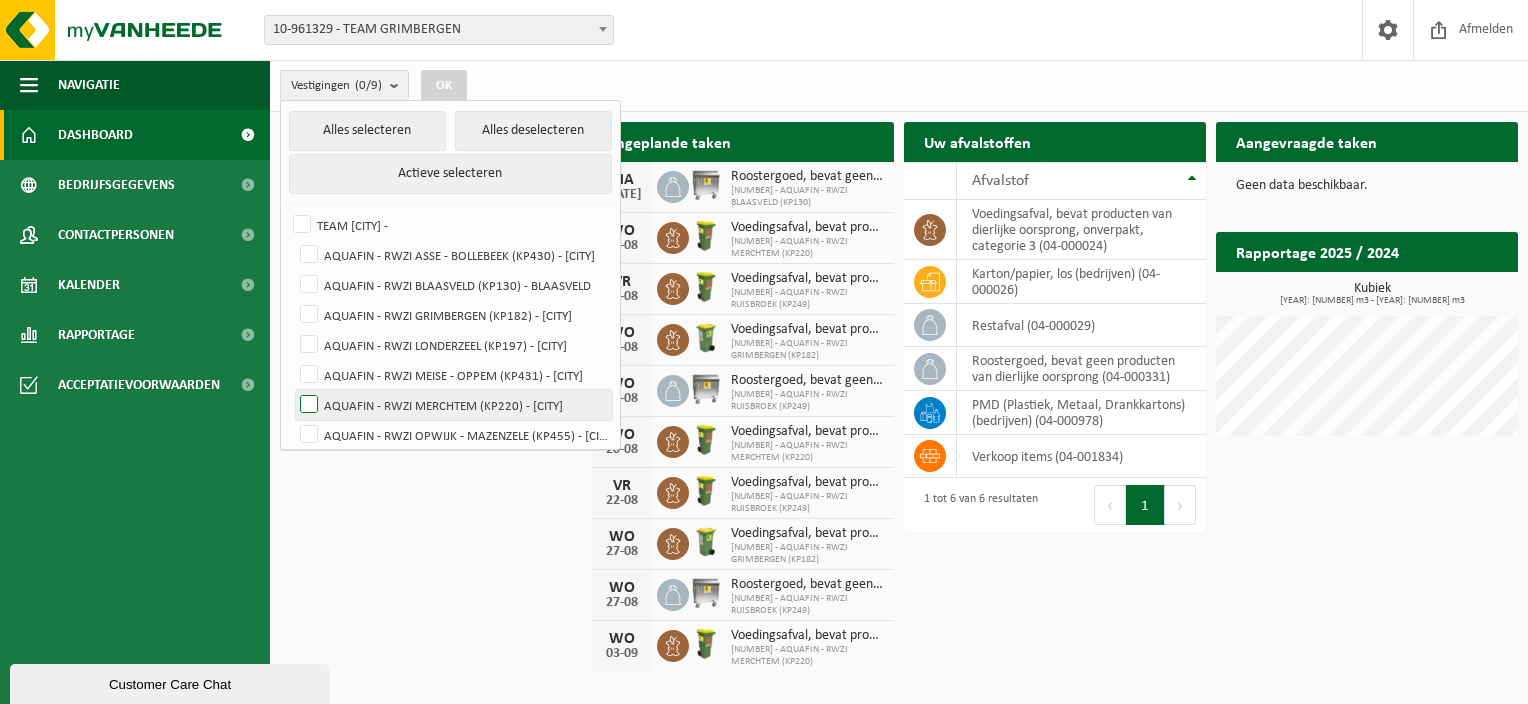 click on "AQUAFIN - RWZI MERCHTEM (KP220) - MERCHTEM" at bounding box center (454, 405) 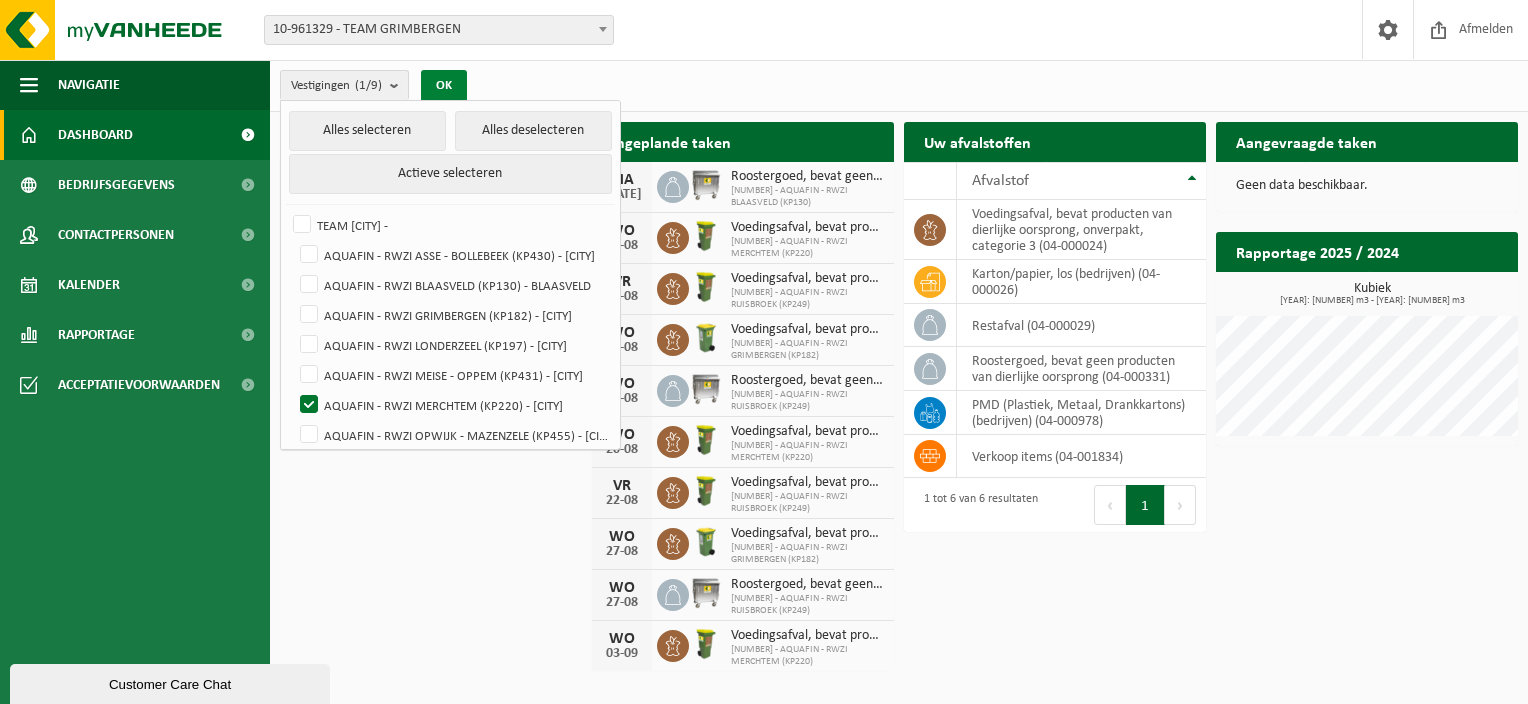 click on "OK" at bounding box center [444, 86] 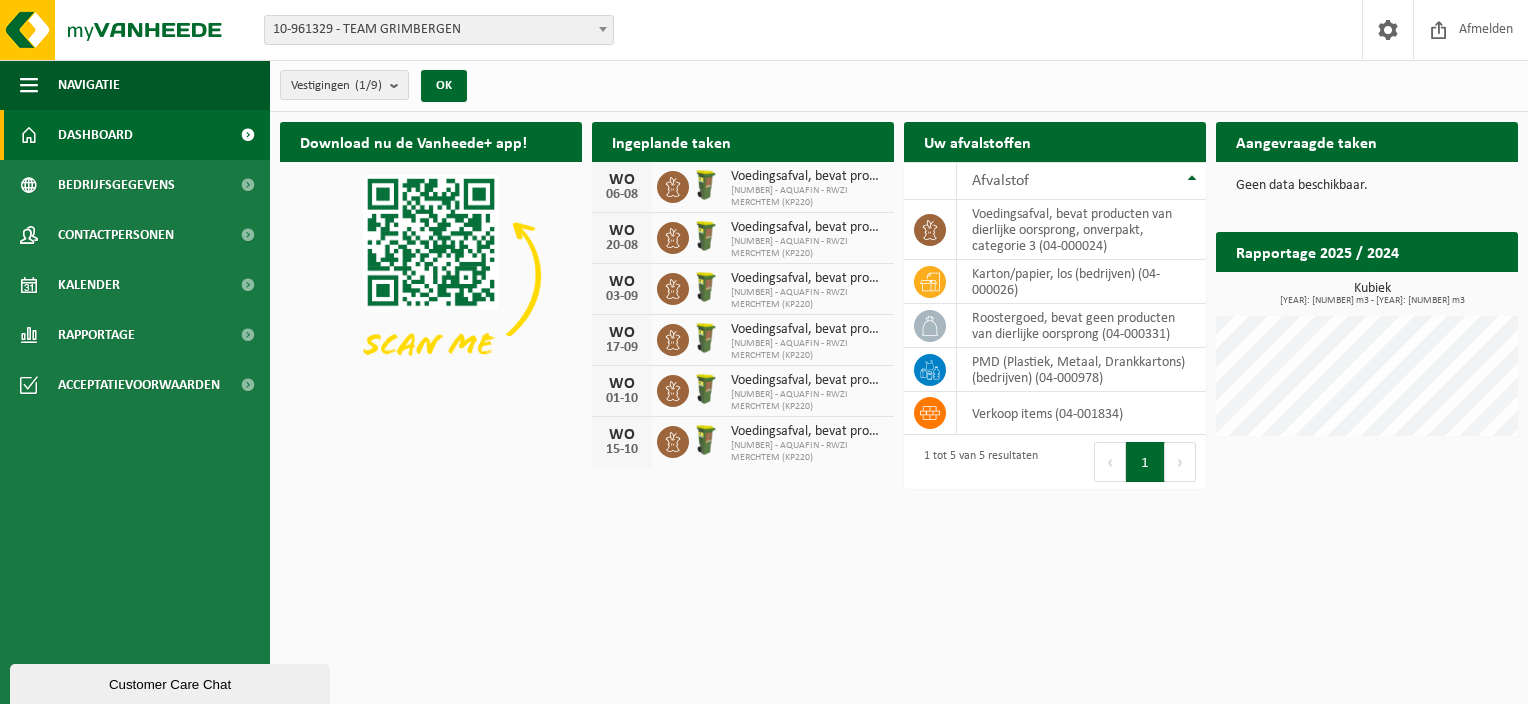 click on "Aangevraagde taken" at bounding box center (1306, 141) 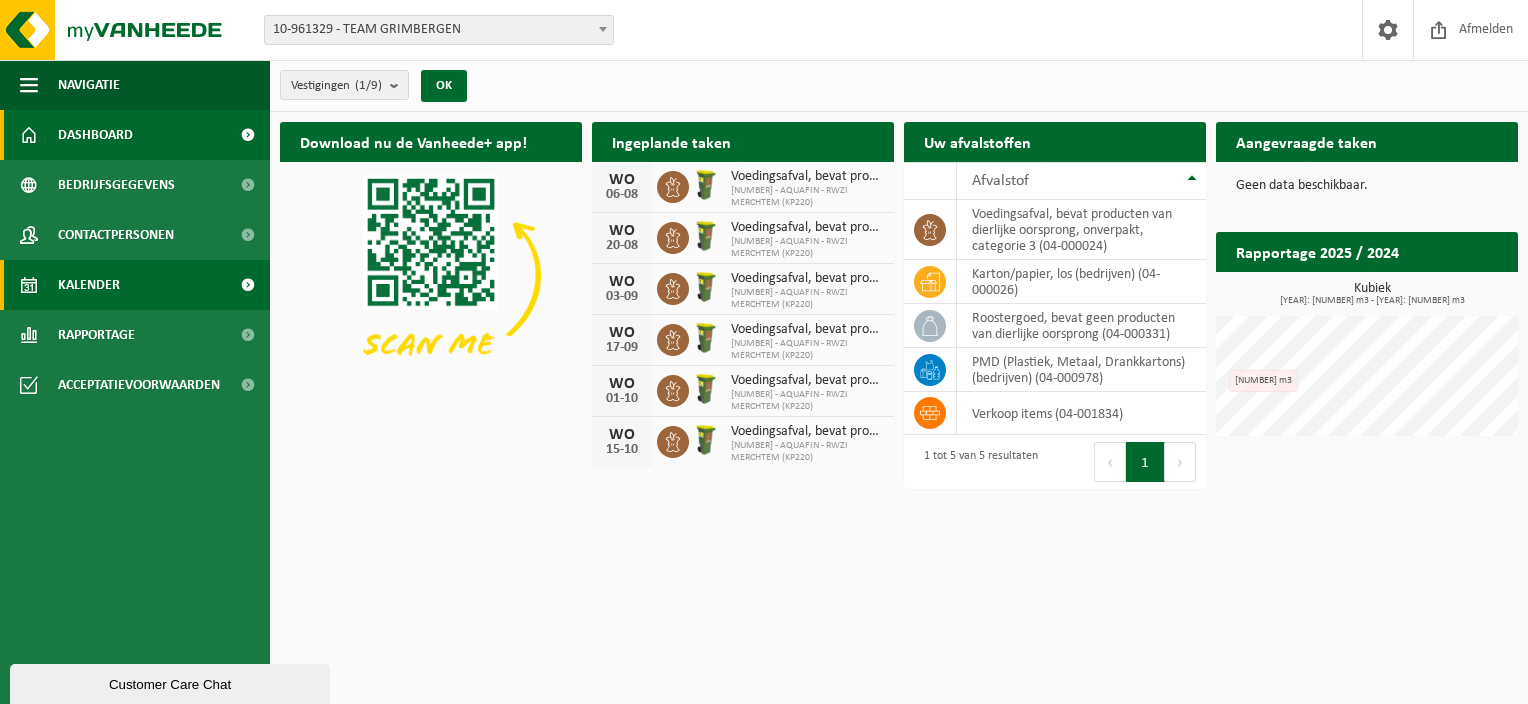 click on "Kalender" at bounding box center (89, 285) 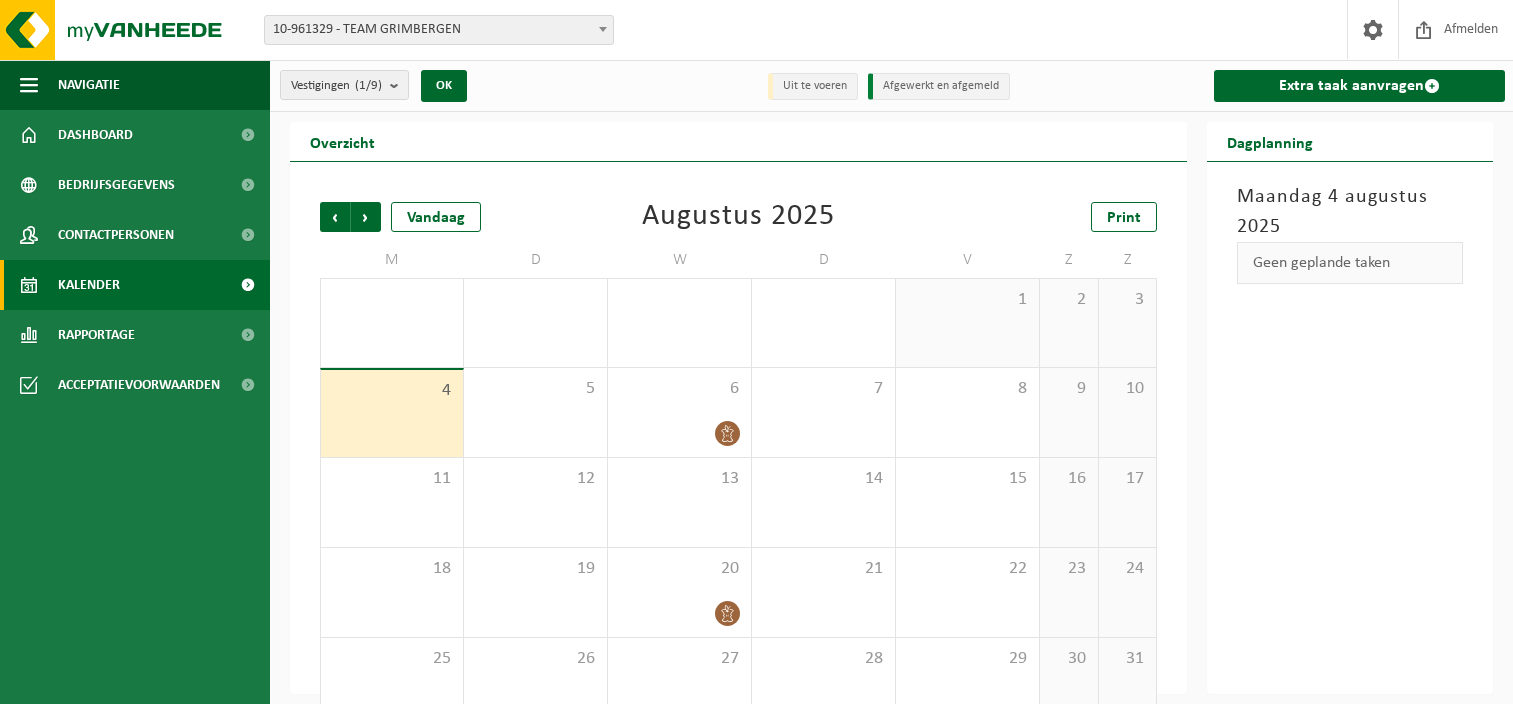 scroll, scrollTop: 0, scrollLeft: 0, axis: both 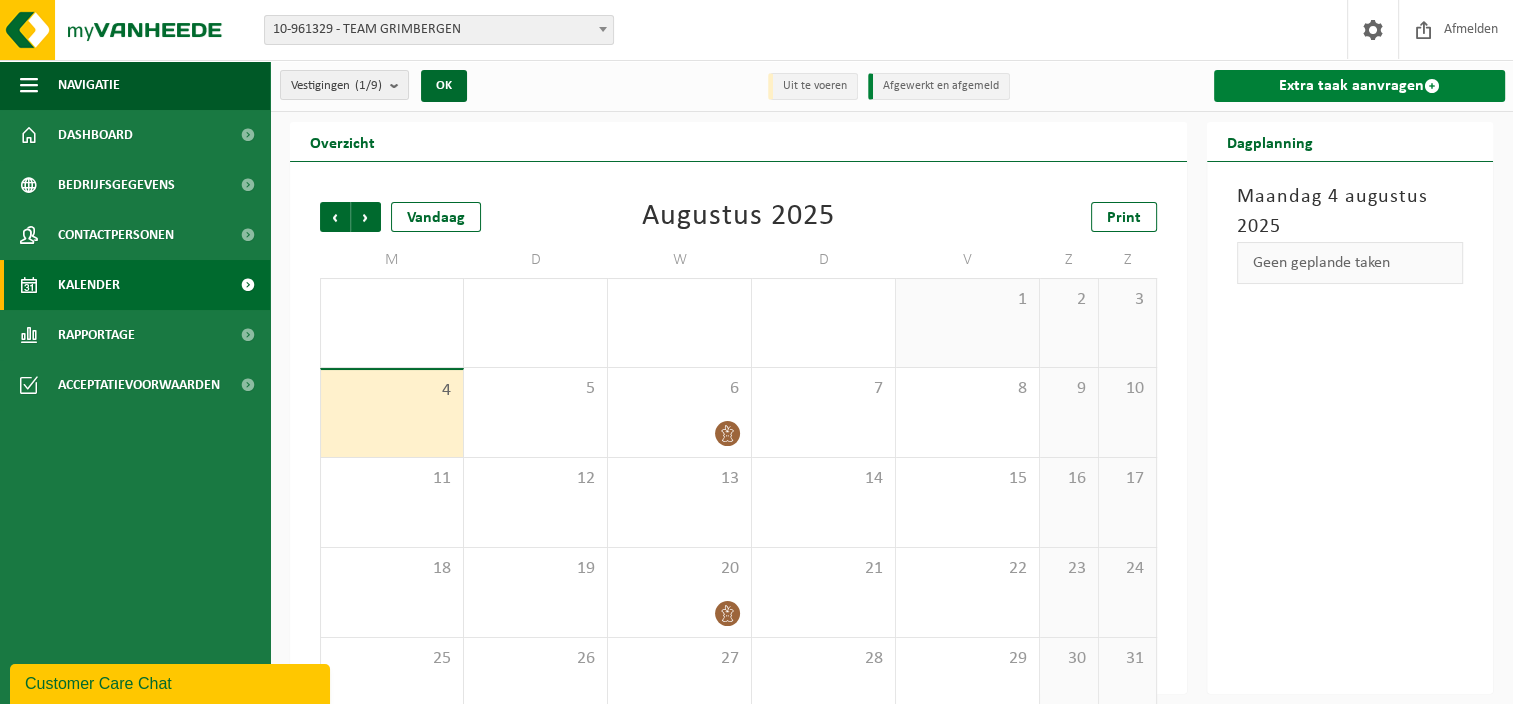 click at bounding box center (1432, 86) 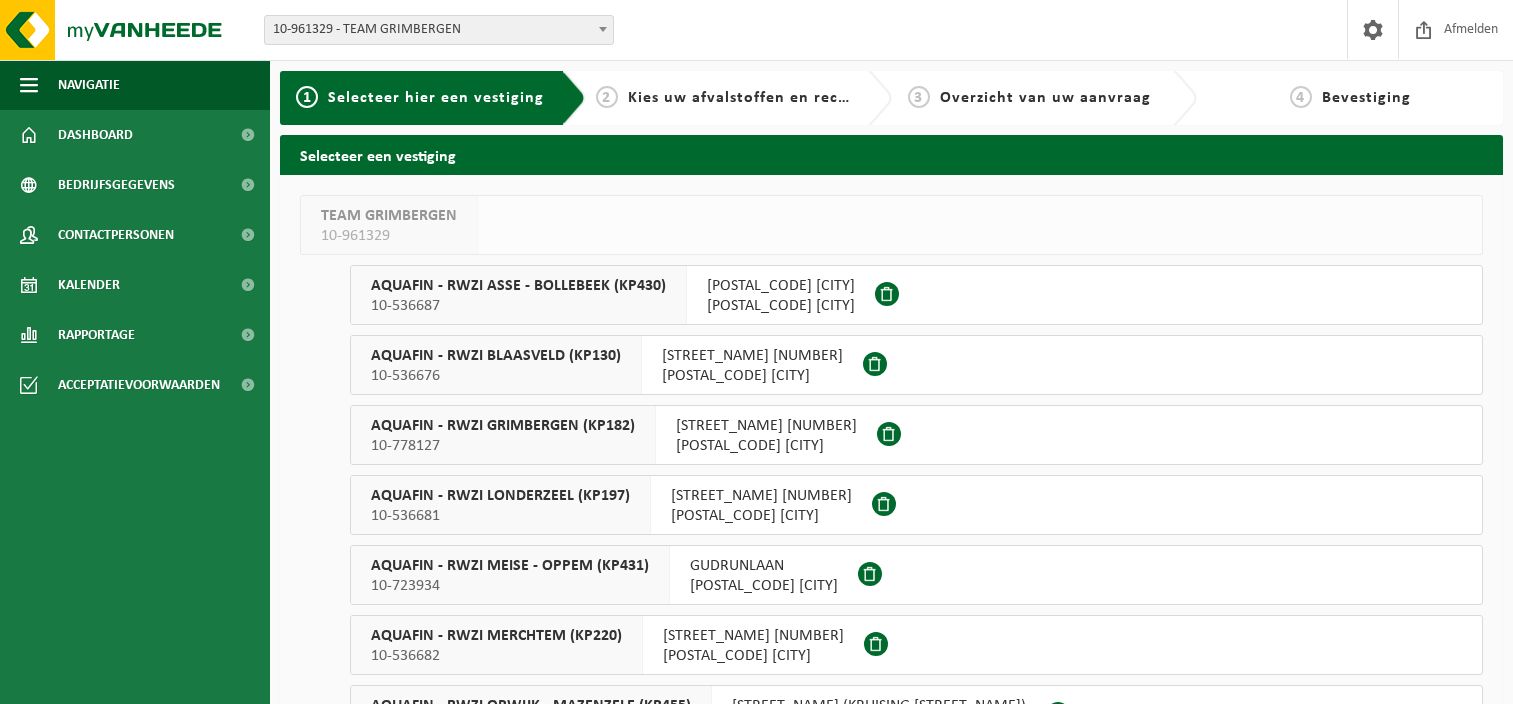 scroll, scrollTop: 0, scrollLeft: 0, axis: both 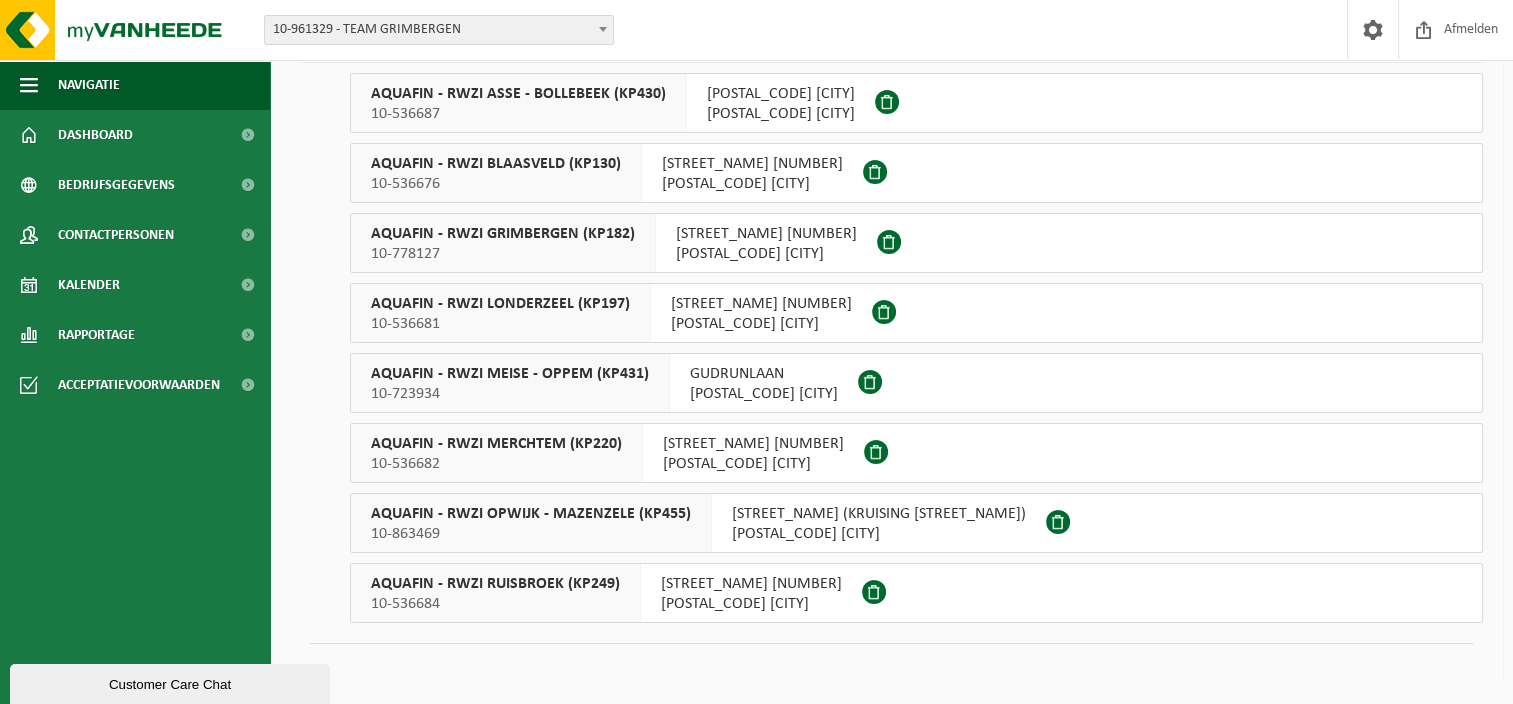click on "PREENAKKER 7" at bounding box center [753, 444] 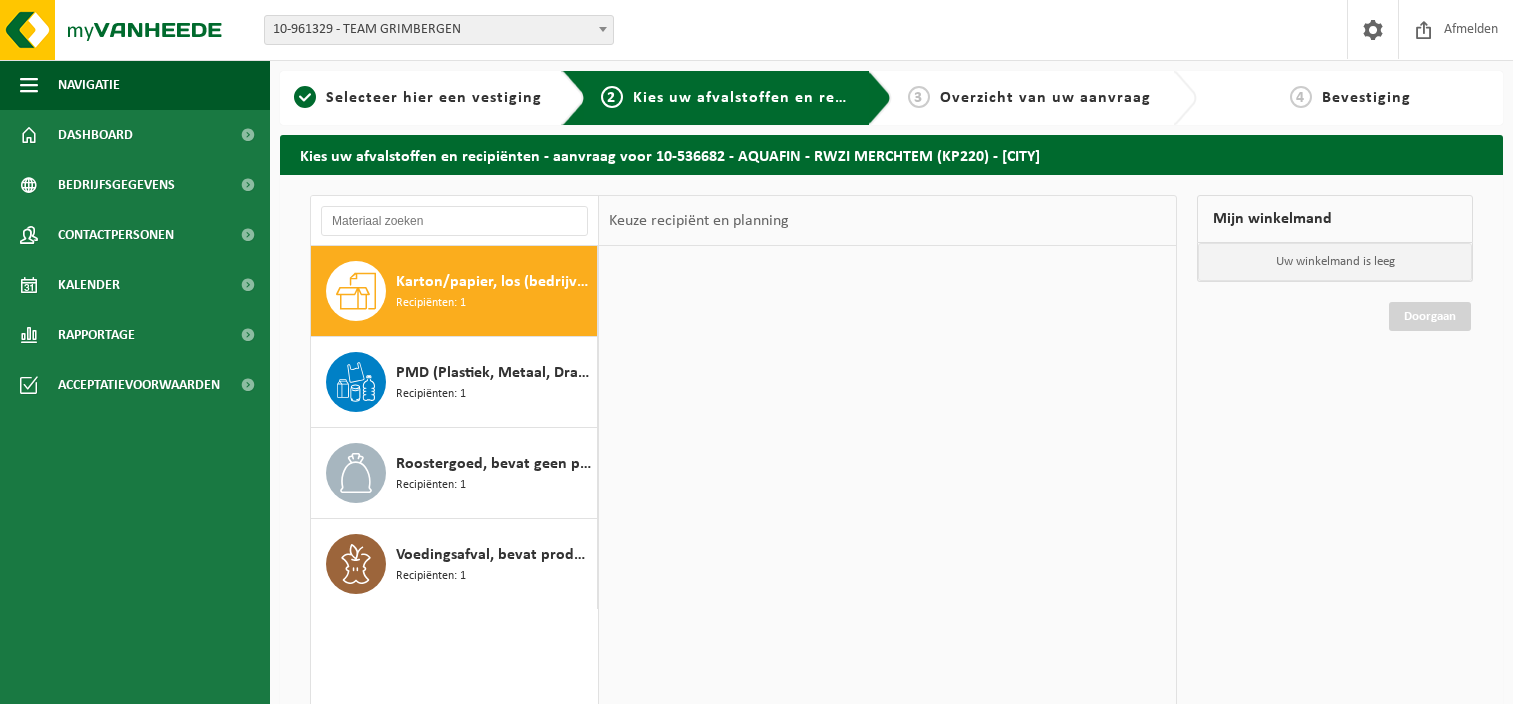 scroll, scrollTop: 0, scrollLeft: 0, axis: both 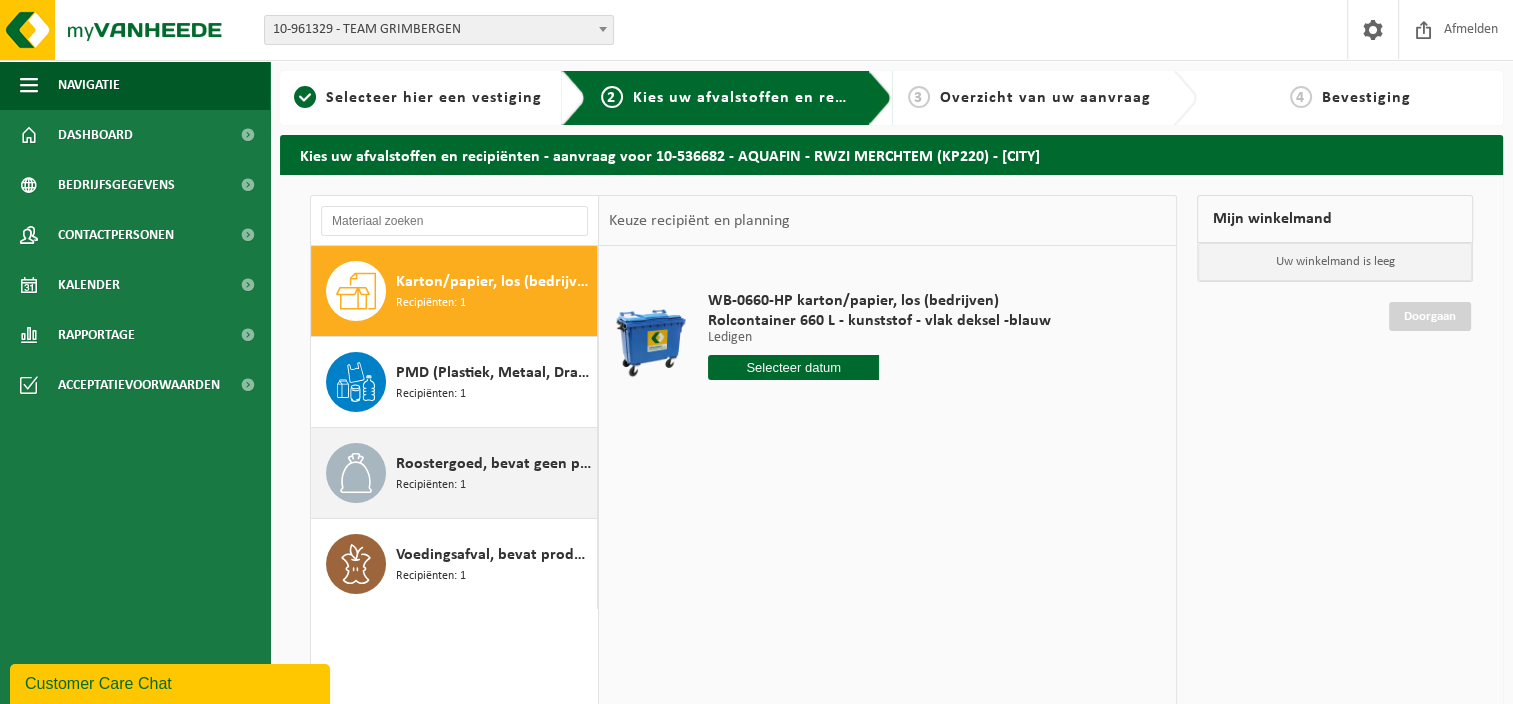 click on "Roostergoed, bevat geen producten van dierlijke oorsprong" at bounding box center [494, 464] 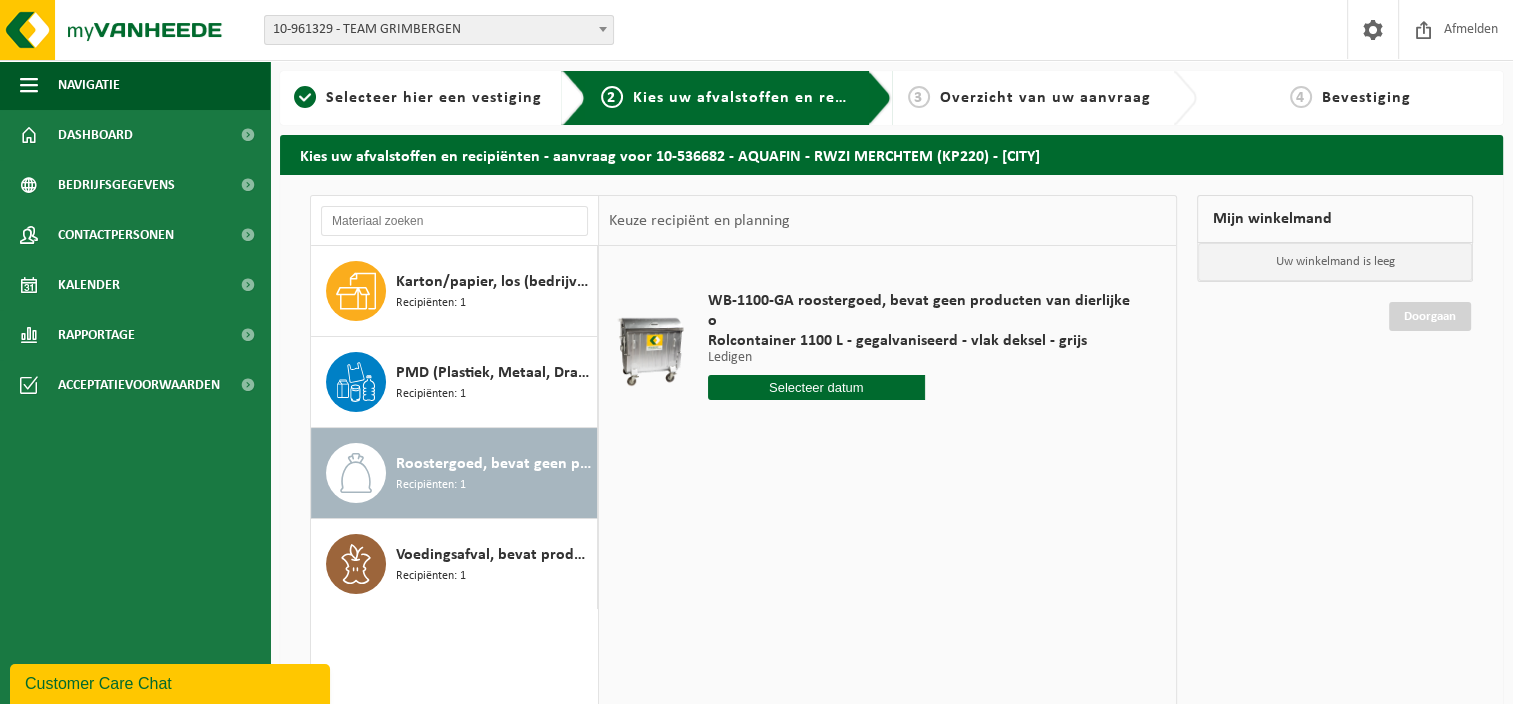 click at bounding box center [816, 387] 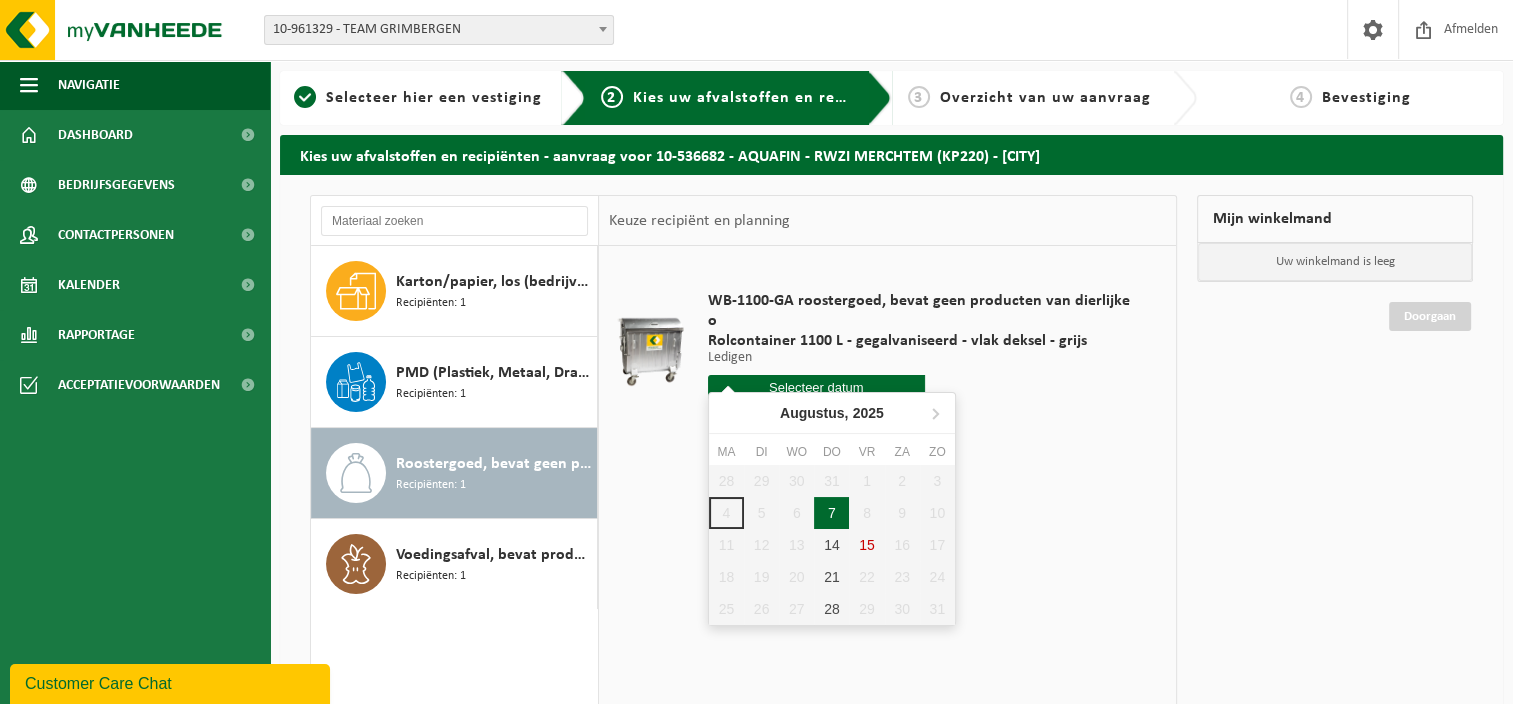 click on "7" at bounding box center (831, 513) 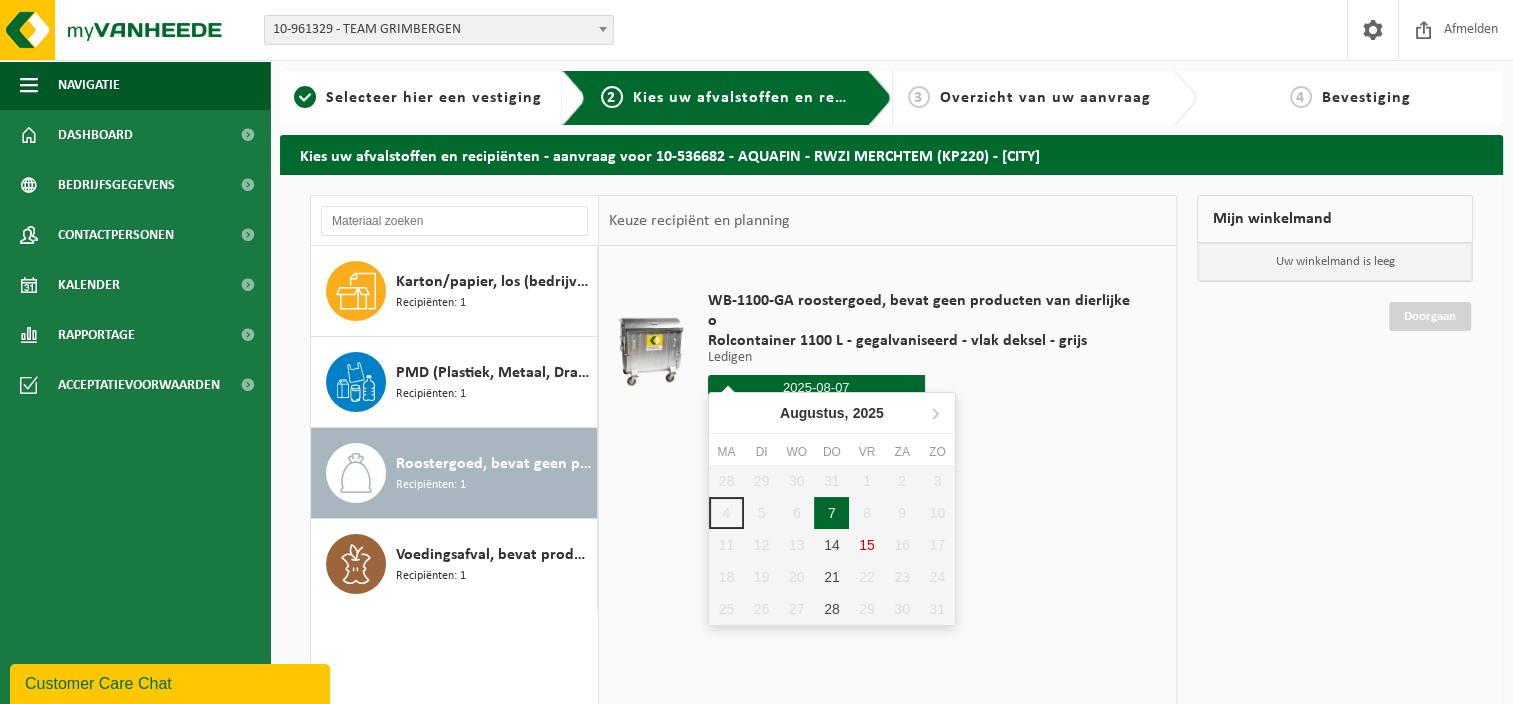 type on "Van 2025-08-07" 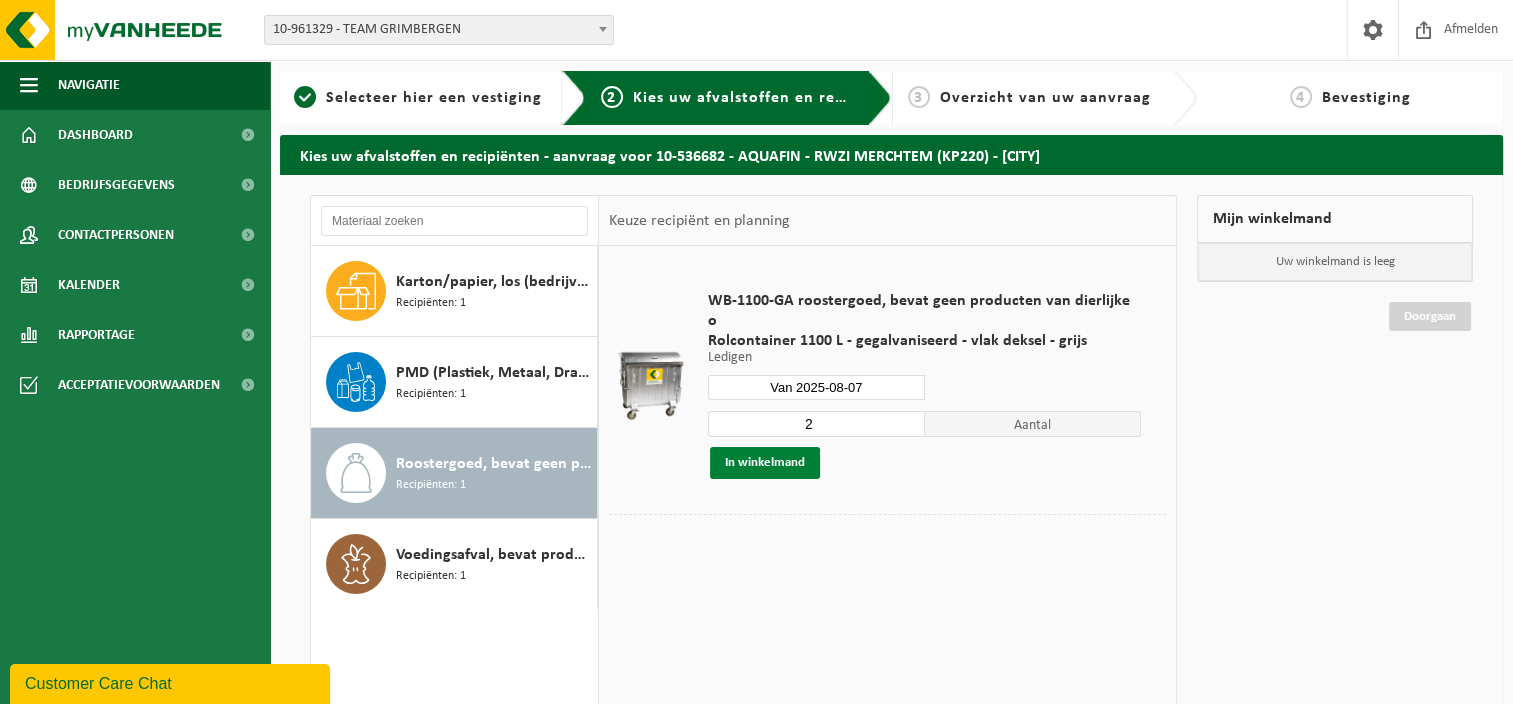 click on "In winkelmand" at bounding box center (765, 463) 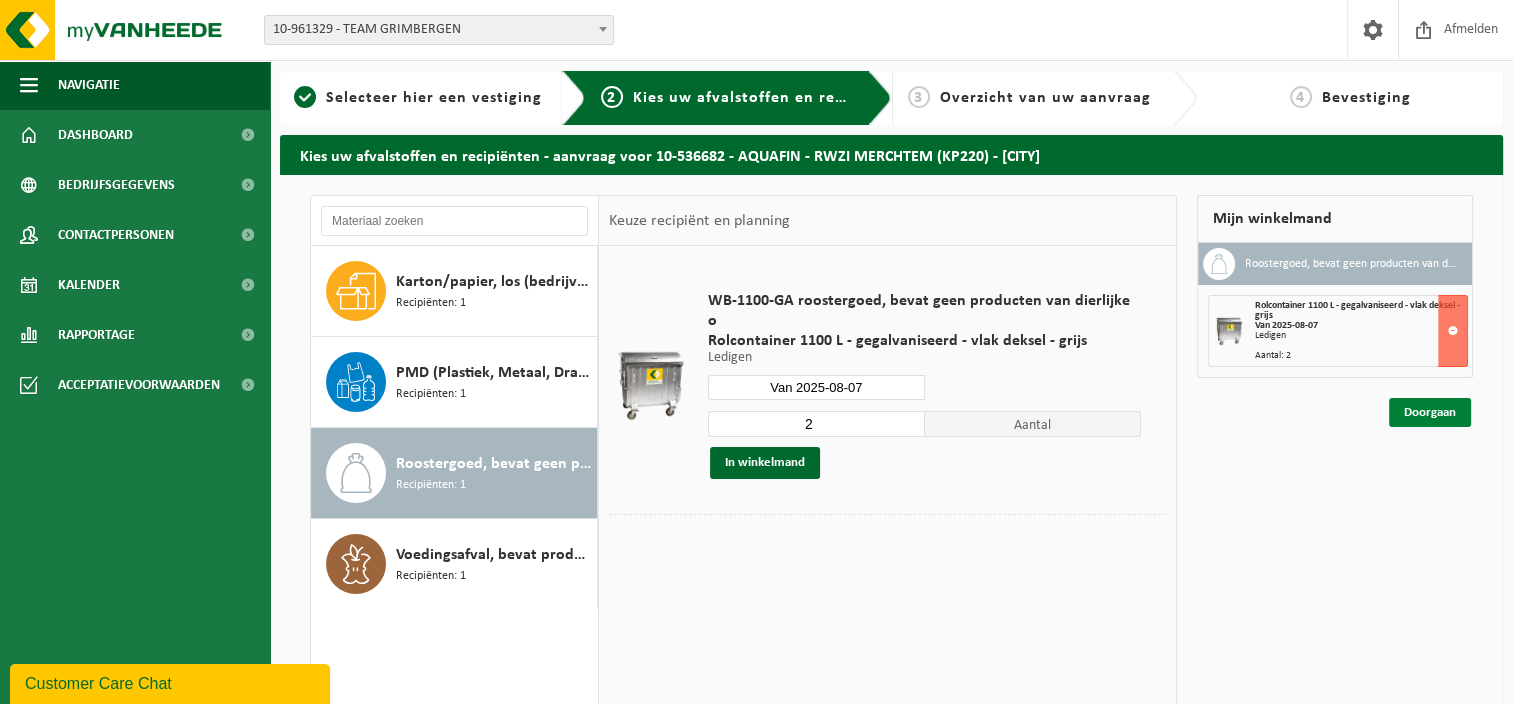 click on "Doorgaan" at bounding box center (1430, 412) 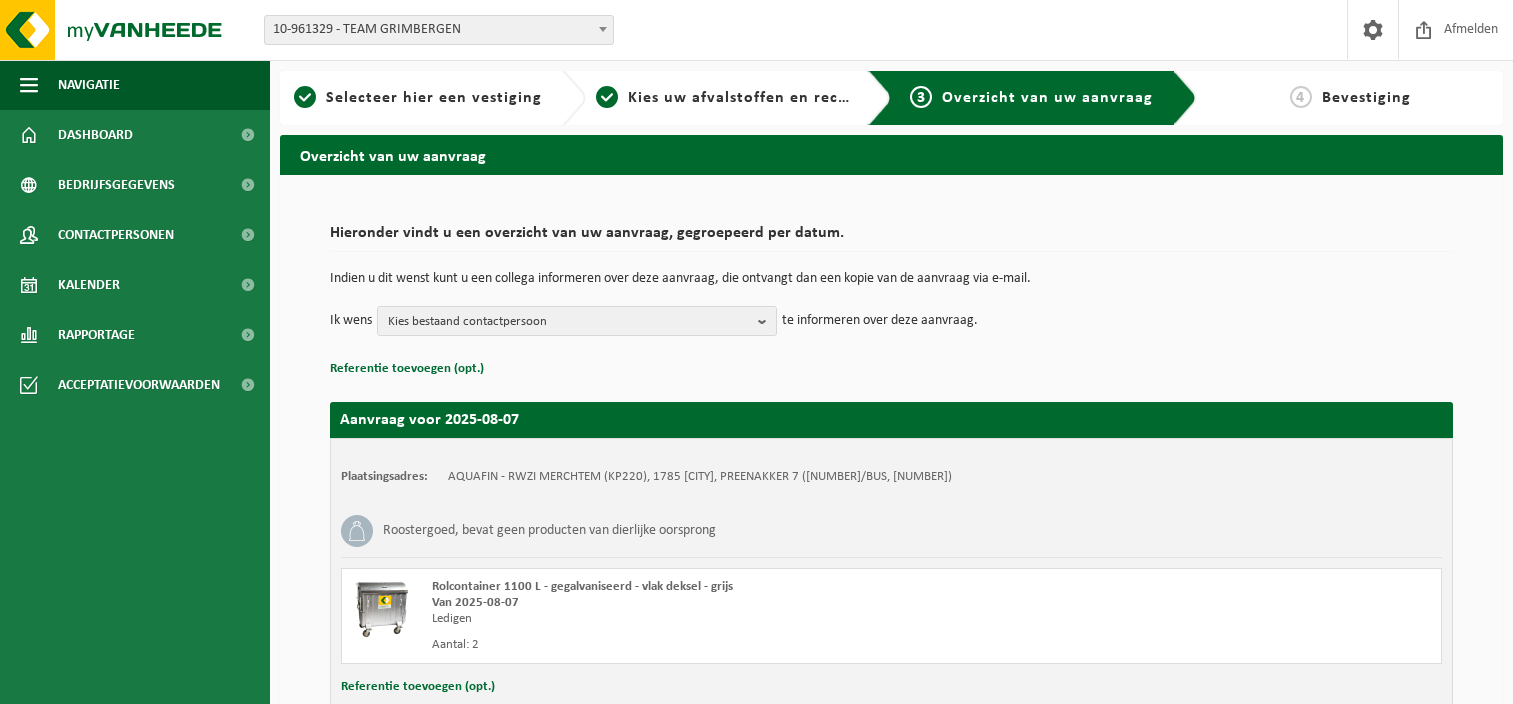 scroll, scrollTop: 0, scrollLeft: 0, axis: both 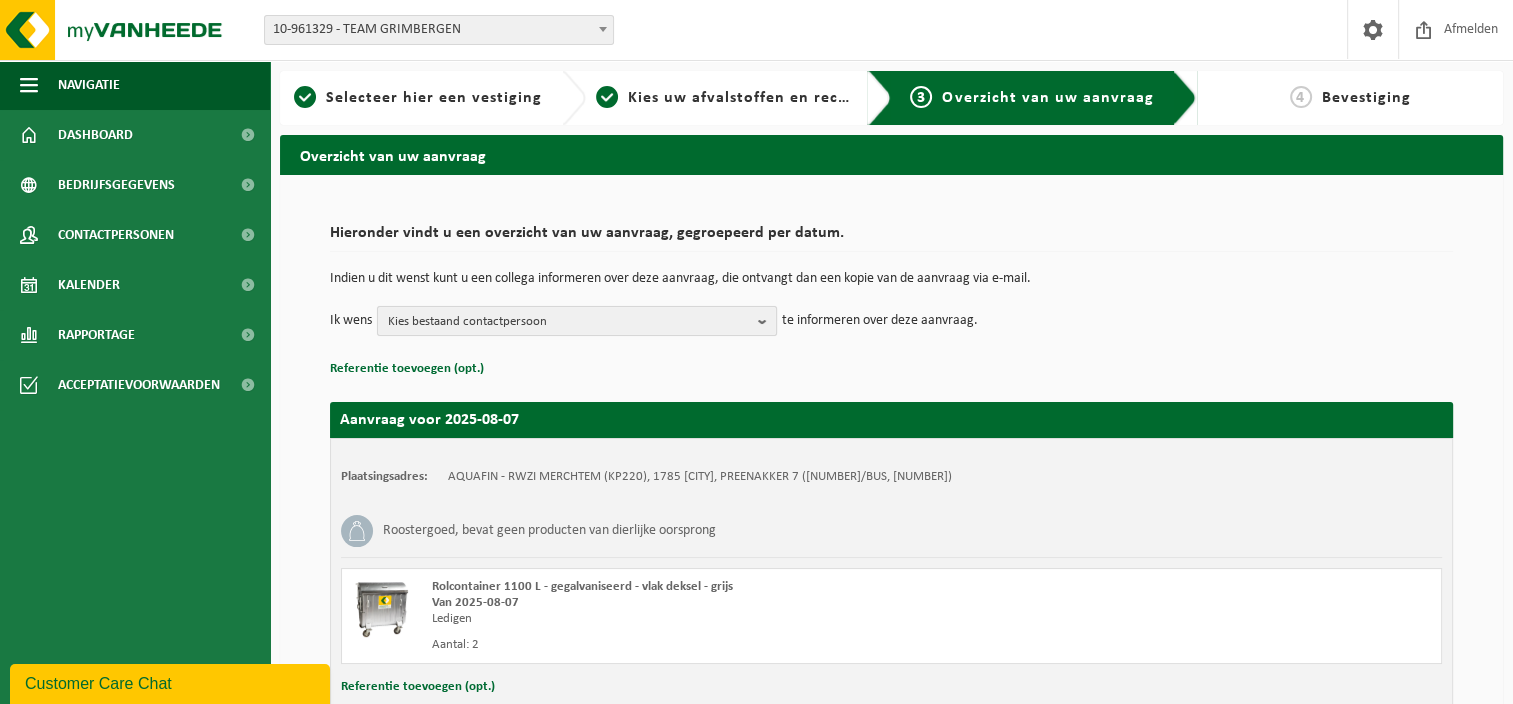 click at bounding box center [767, 321] 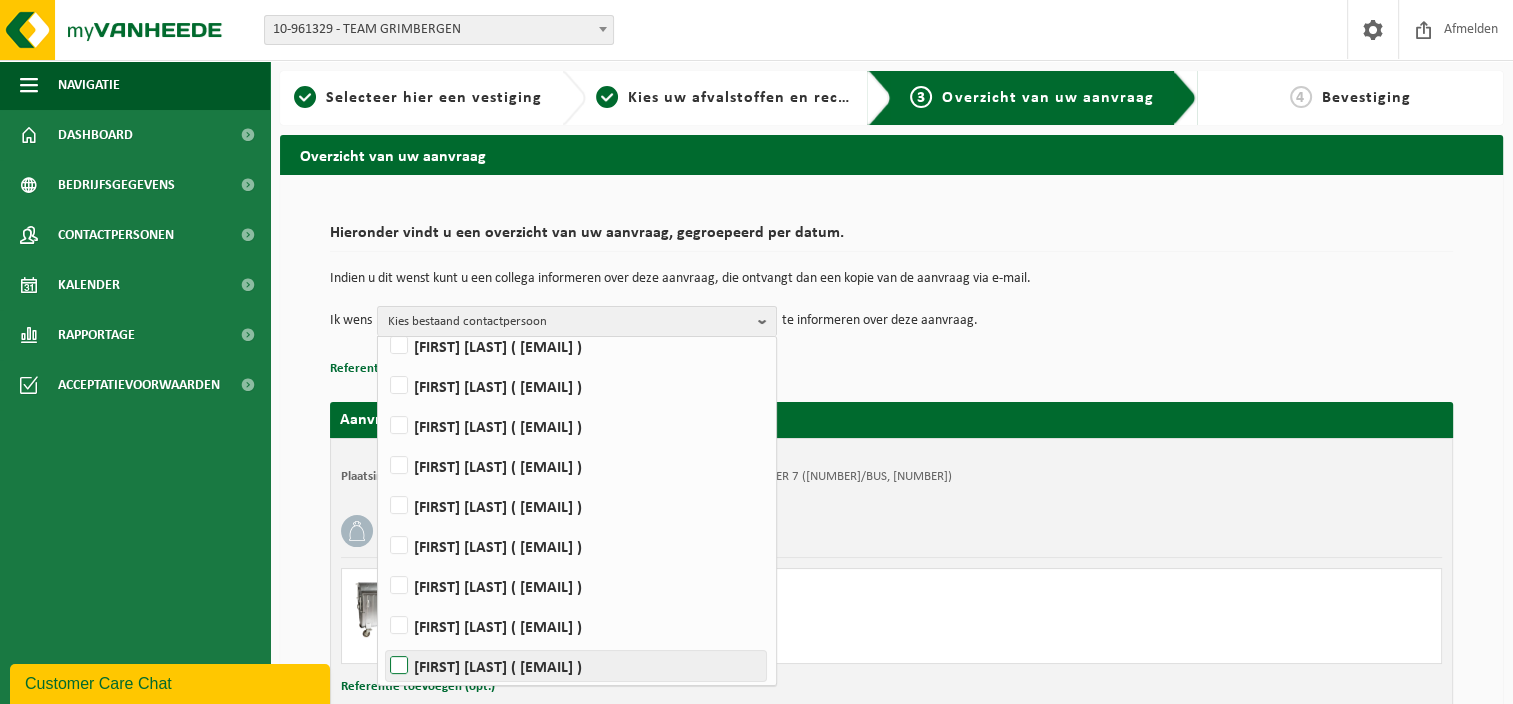 scroll, scrollTop: 489, scrollLeft: 0, axis: vertical 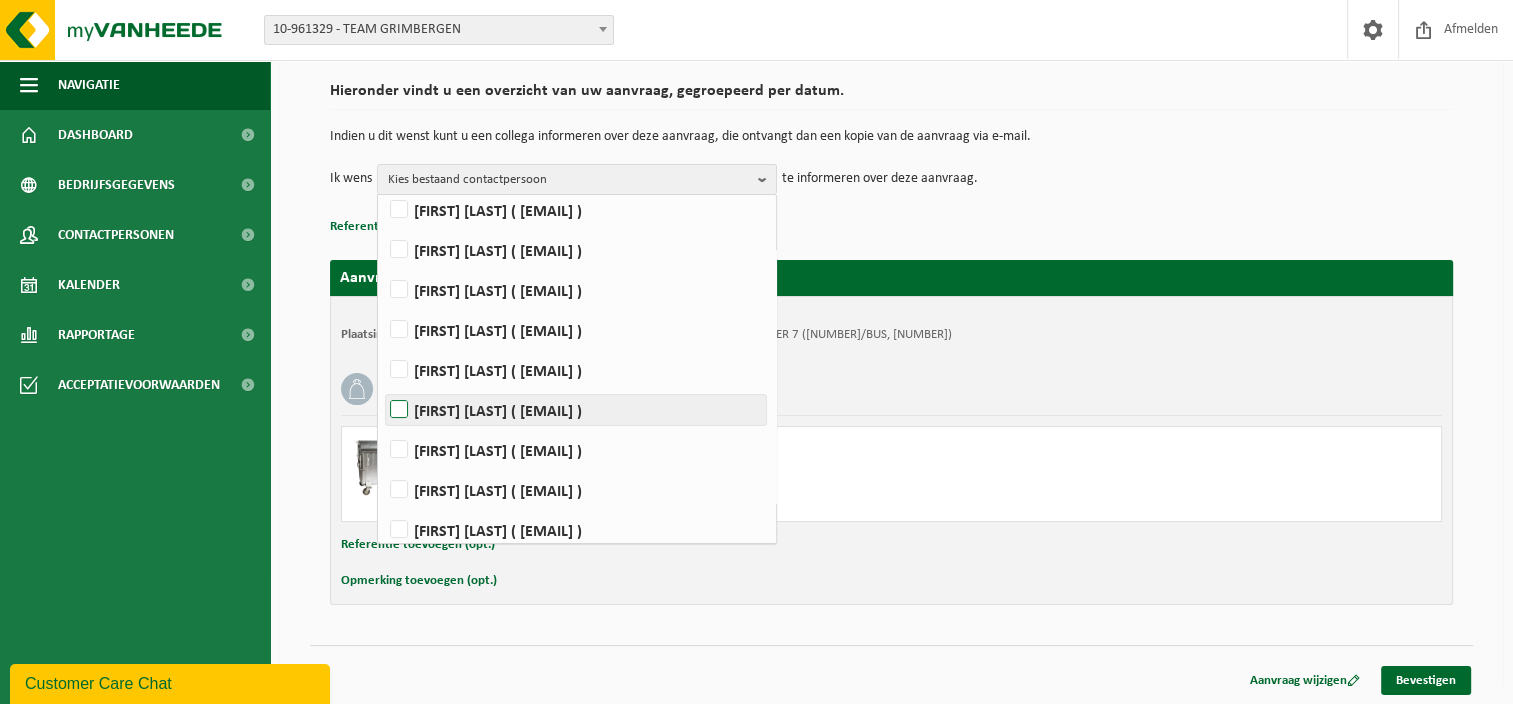 drag, startPoint x: 394, startPoint y: 403, endPoint x: 471, endPoint y: 434, distance: 83.00603 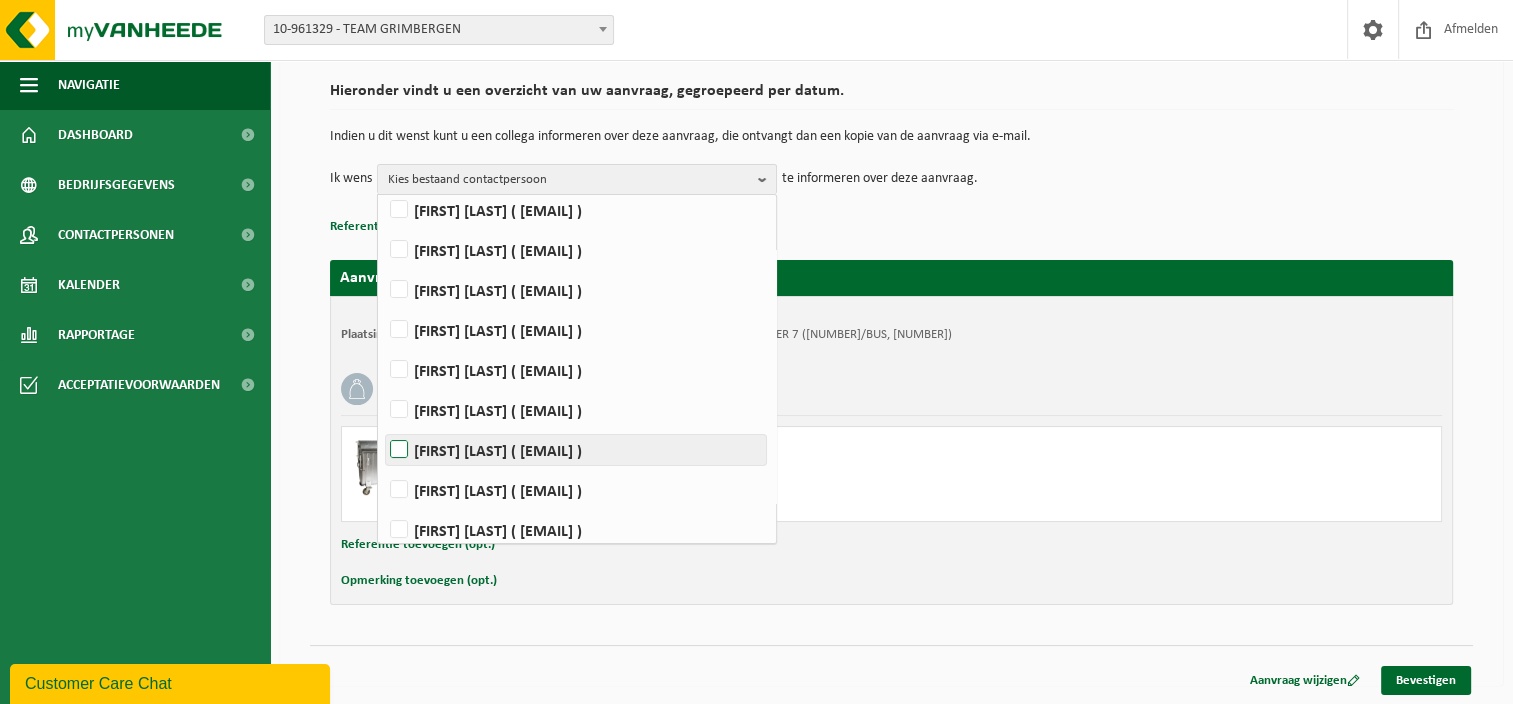 click on "LUC MERTENS ( luc.mertens@aquafin.be )" at bounding box center (382, 384) 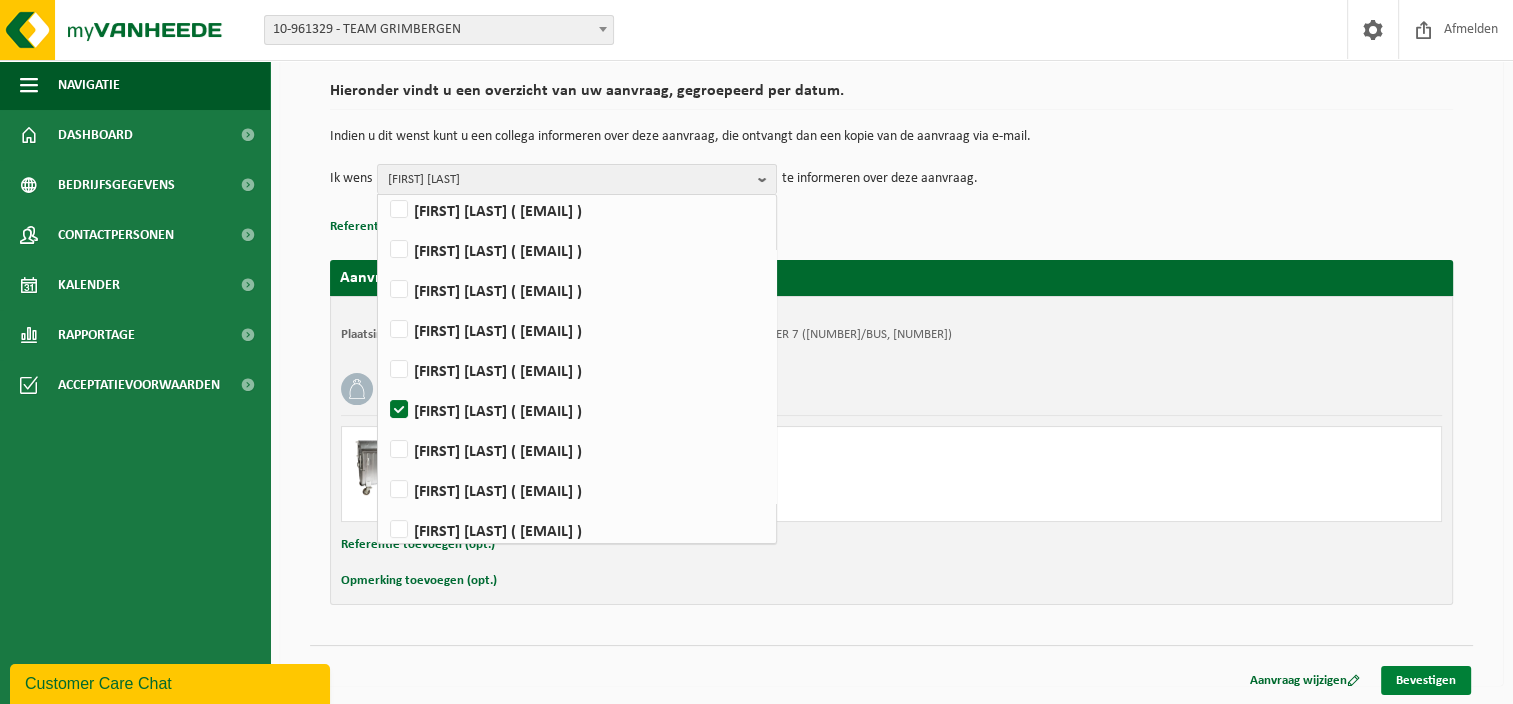 click on "Bevestigen" at bounding box center (1426, 680) 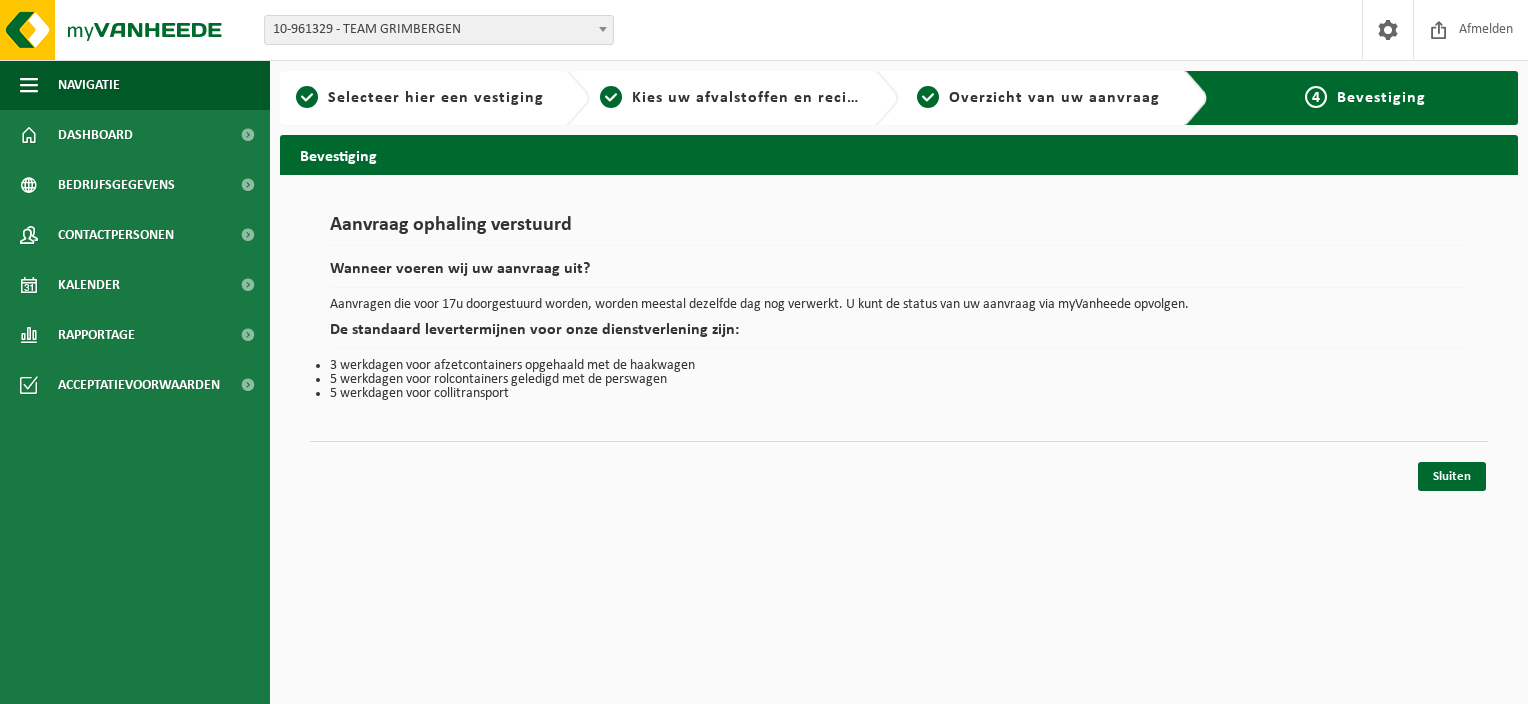 scroll, scrollTop: 0, scrollLeft: 0, axis: both 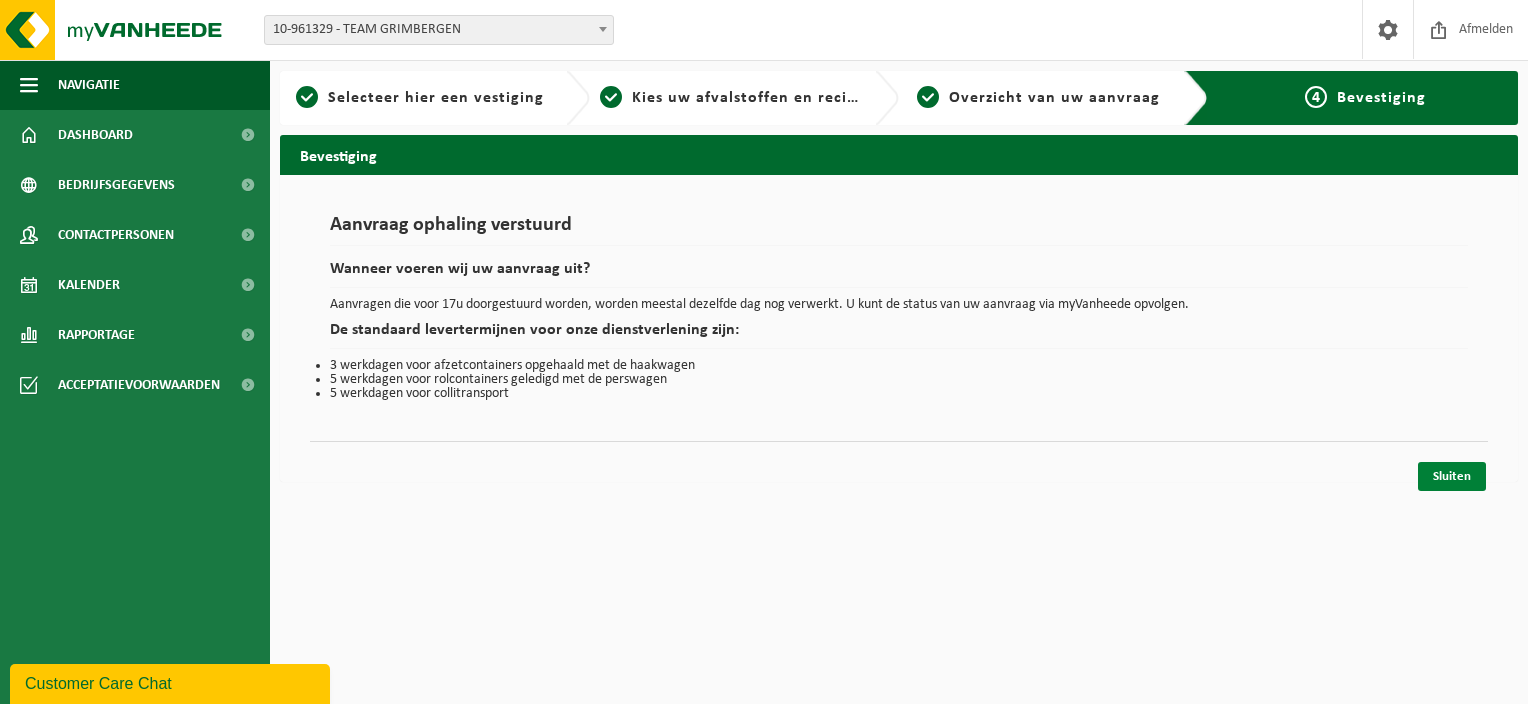 drag, startPoint x: 1456, startPoint y: 468, endPoint x: 1446, endPoint y: 475, distance: 12.206555 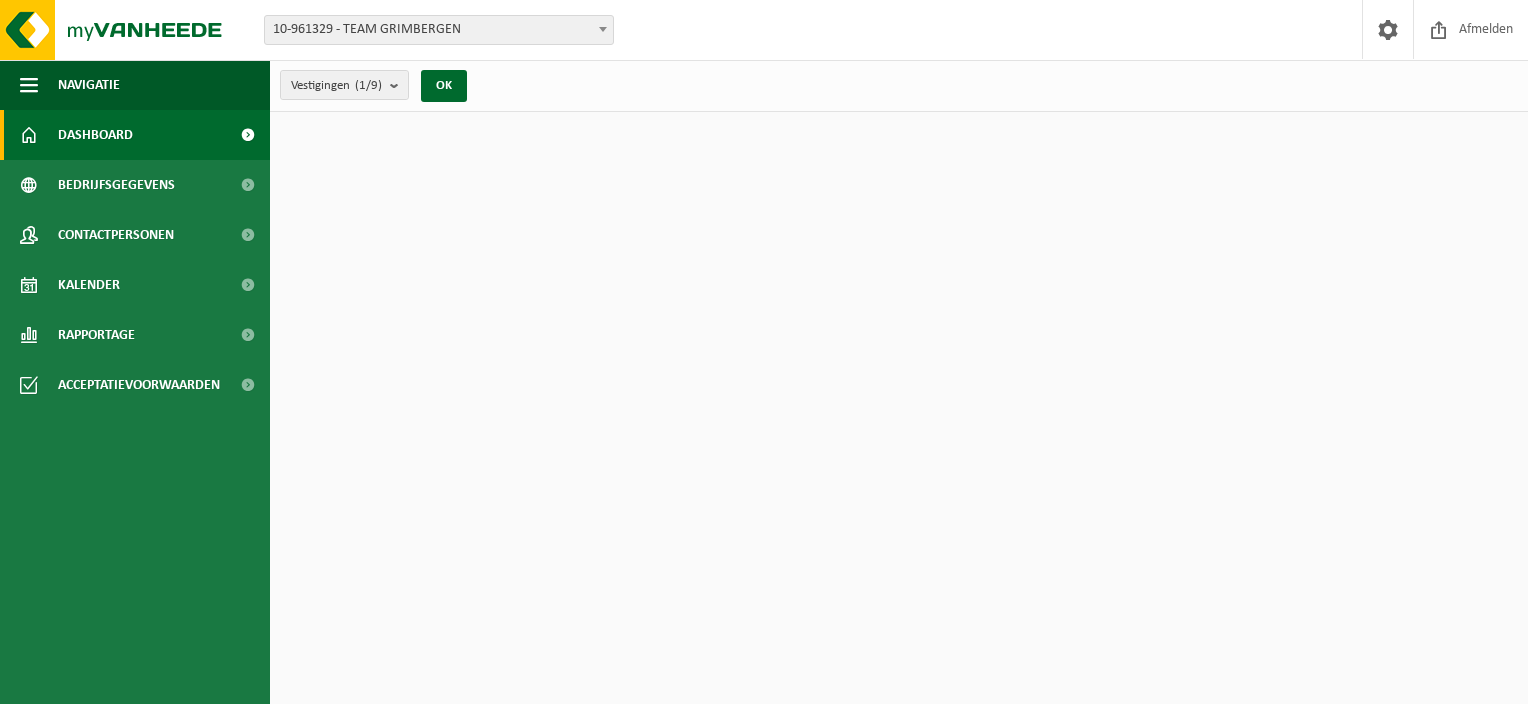 scroll, scrollTop: 0, scrollLeft: 0, axis: both 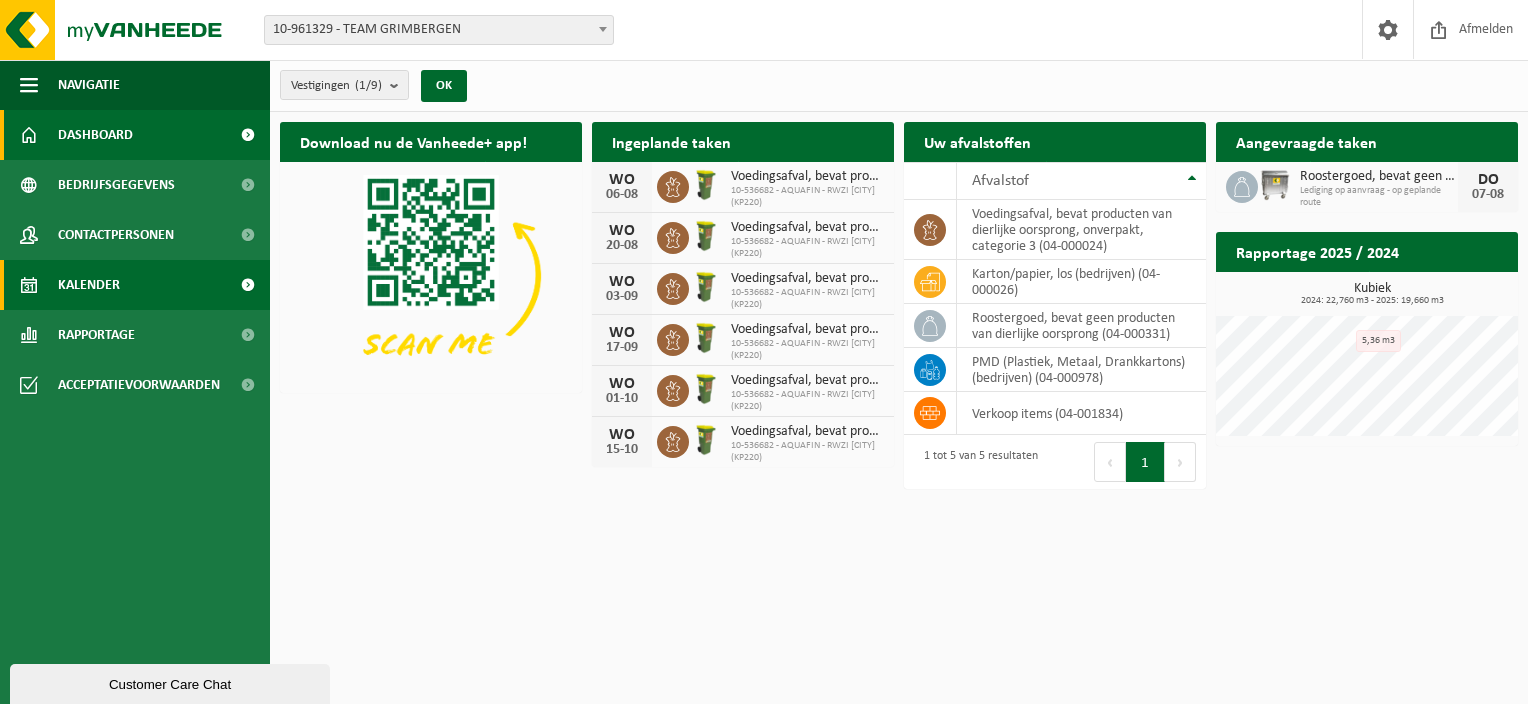click at bounding box center (247, 285) 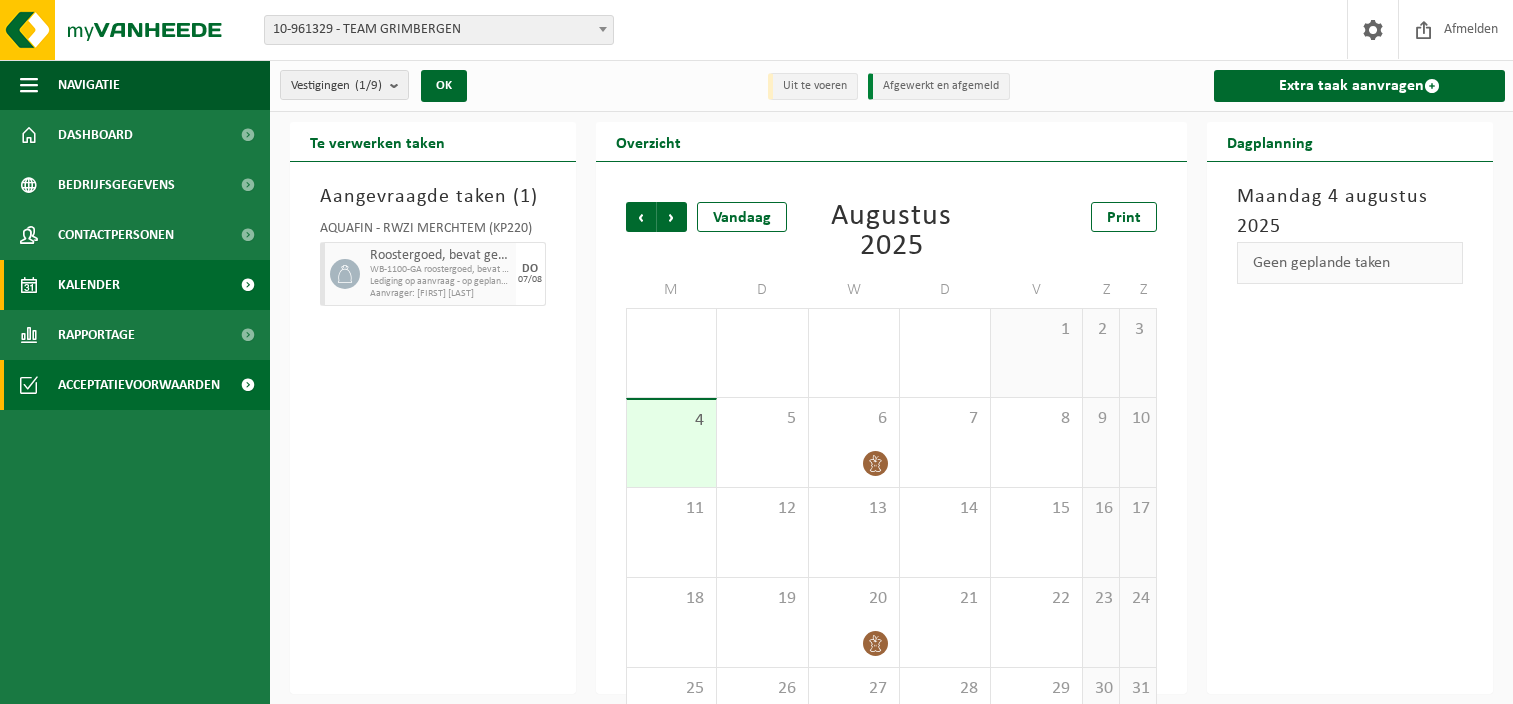 scroll, scrollTop: 0, scrollLeft: 0, axis: both 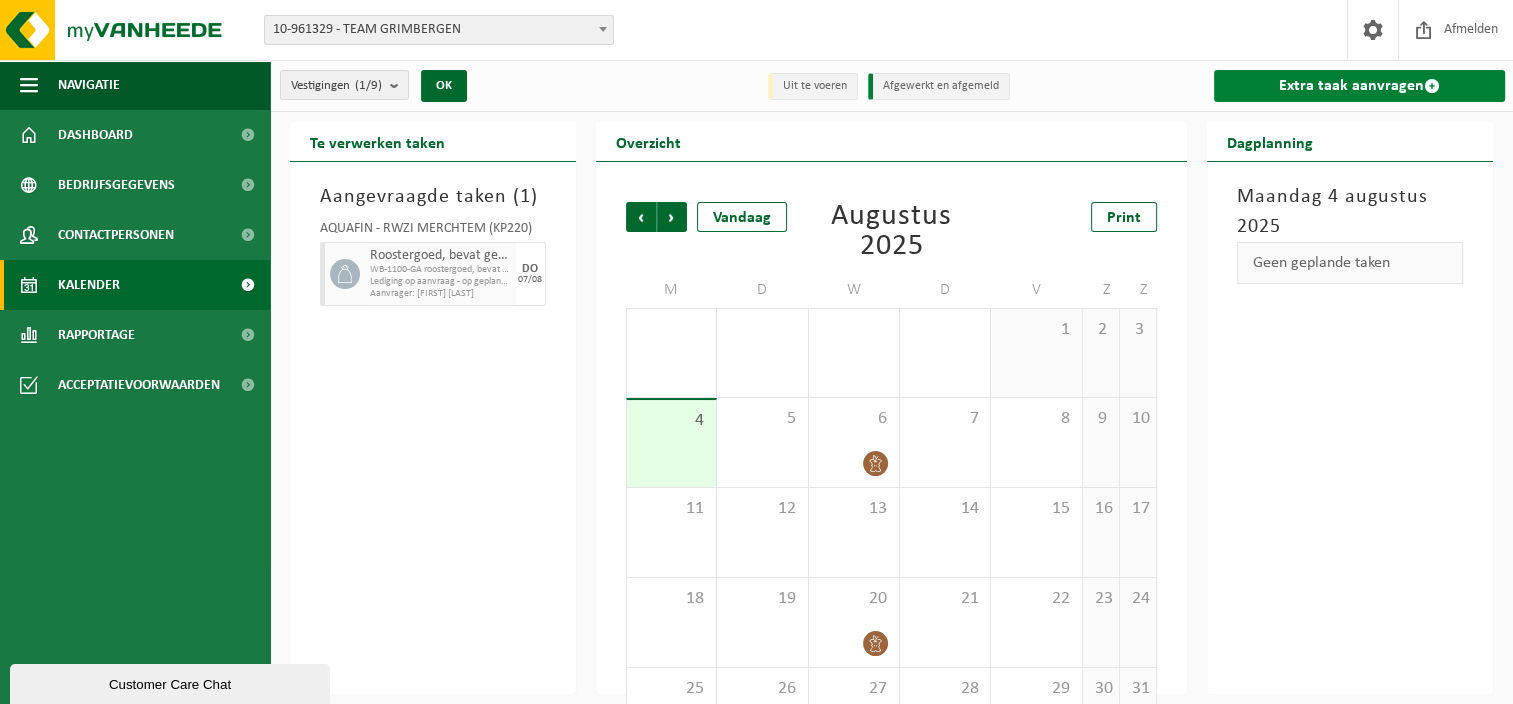 click at bounding box center (1432, 86) 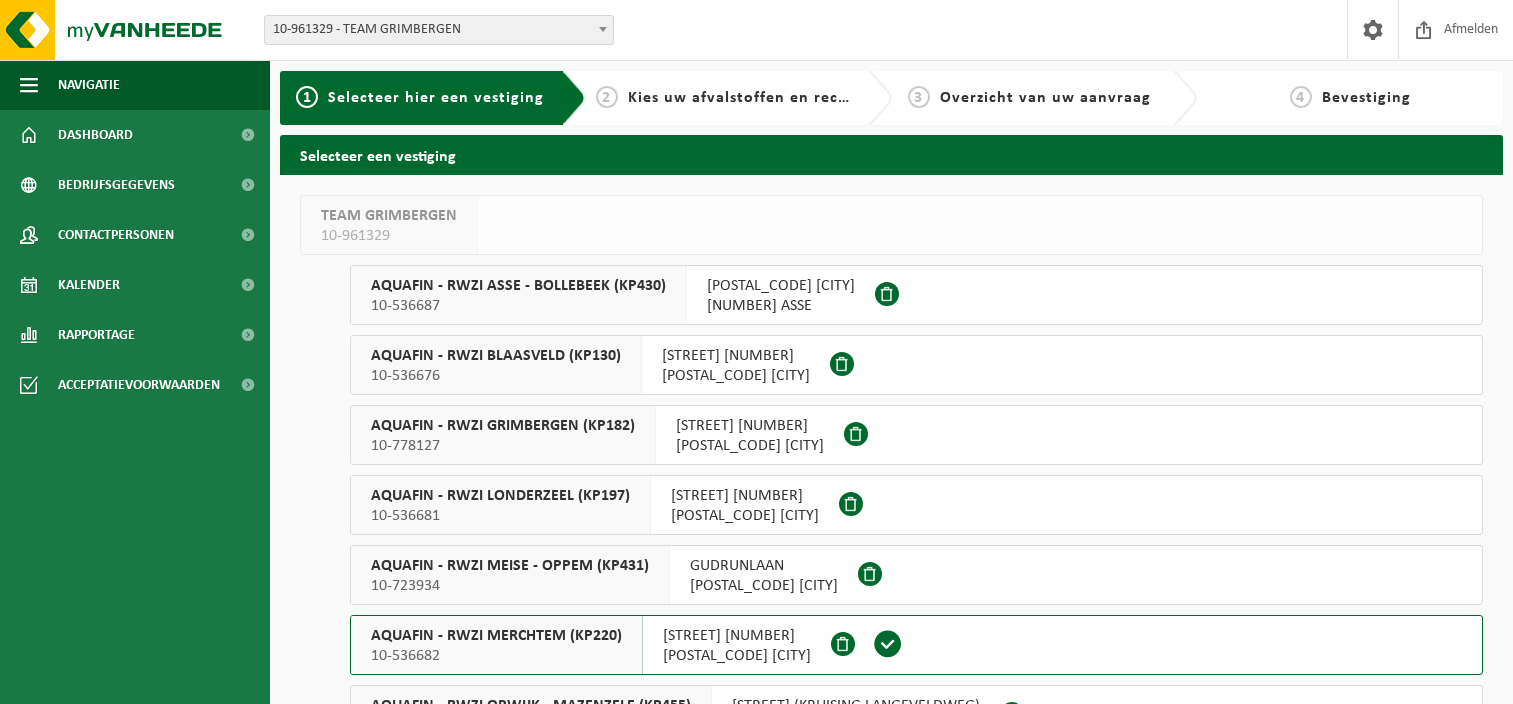 scroll, scrollTop: 0, scrollLeft: 0, axis: both 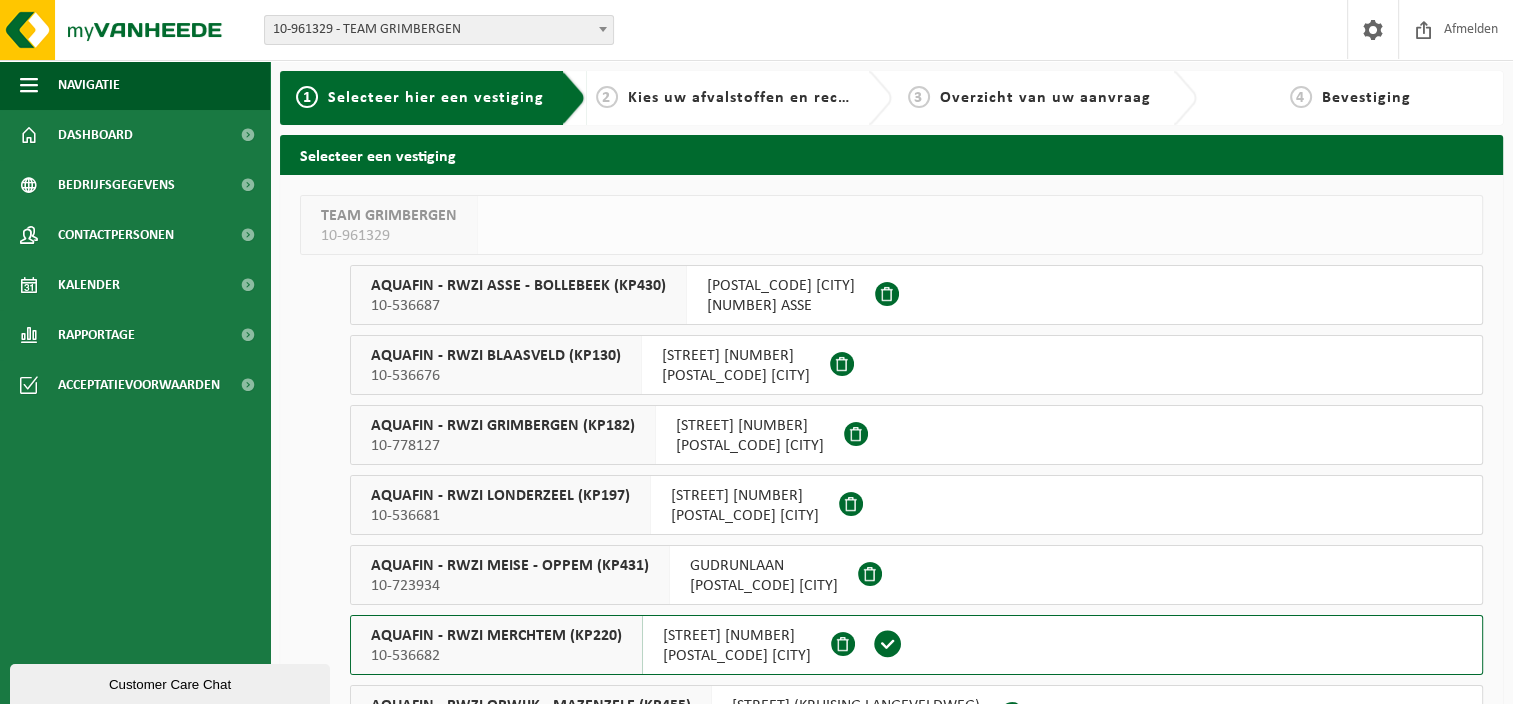 click on "10-536682" at bounding box center (496, 656) 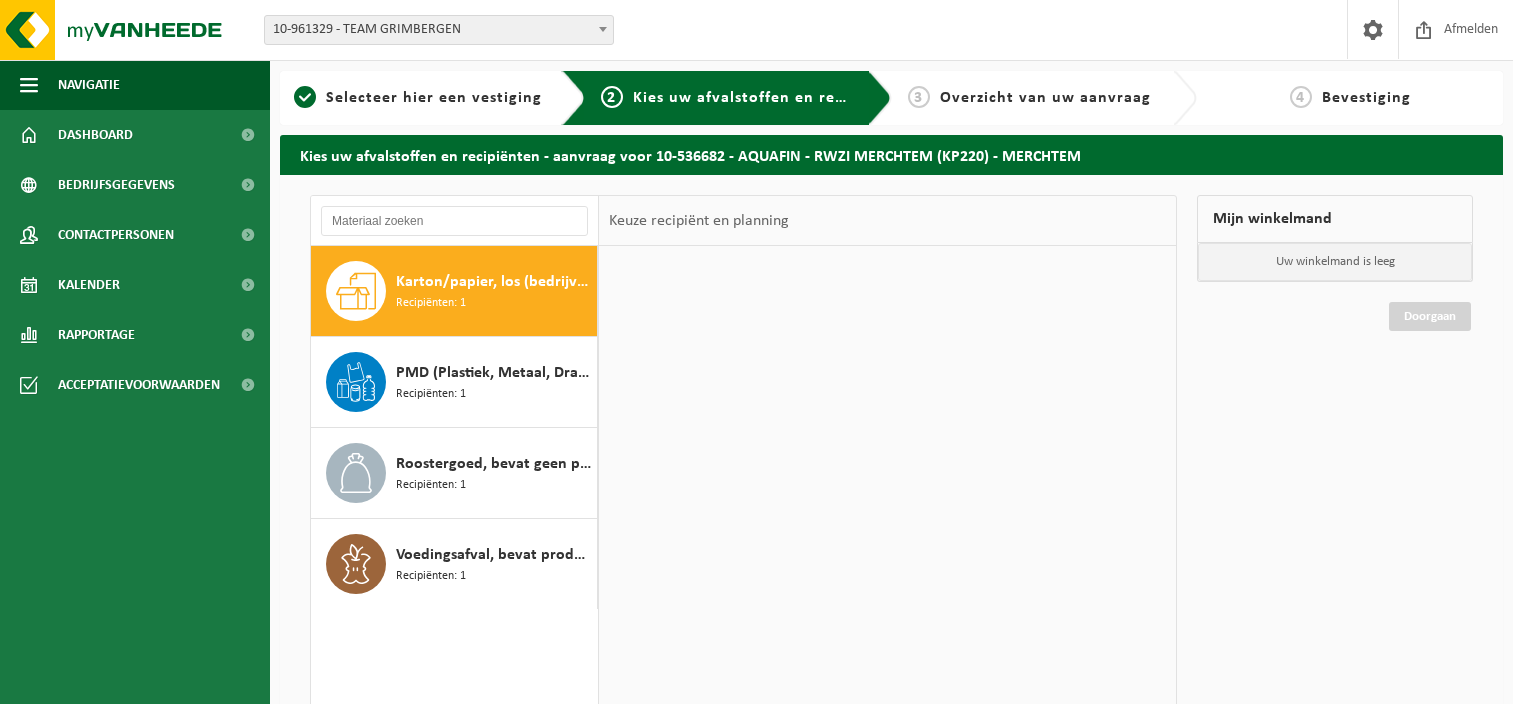 scroll, scrollTop: 0, scrollLeft: 0, axis: both 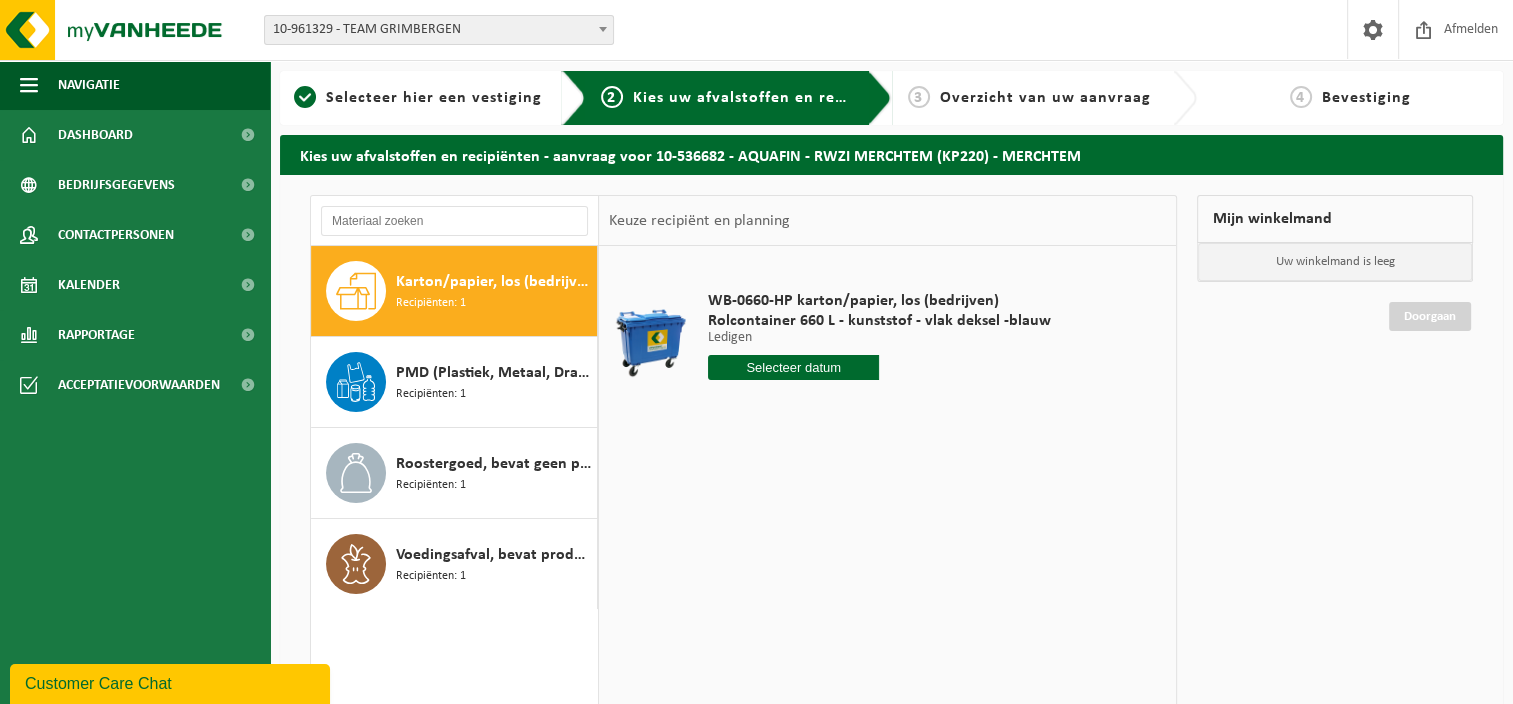 click on "Karton/papier, los (bedrijven)" at bounding box center (494, 282) 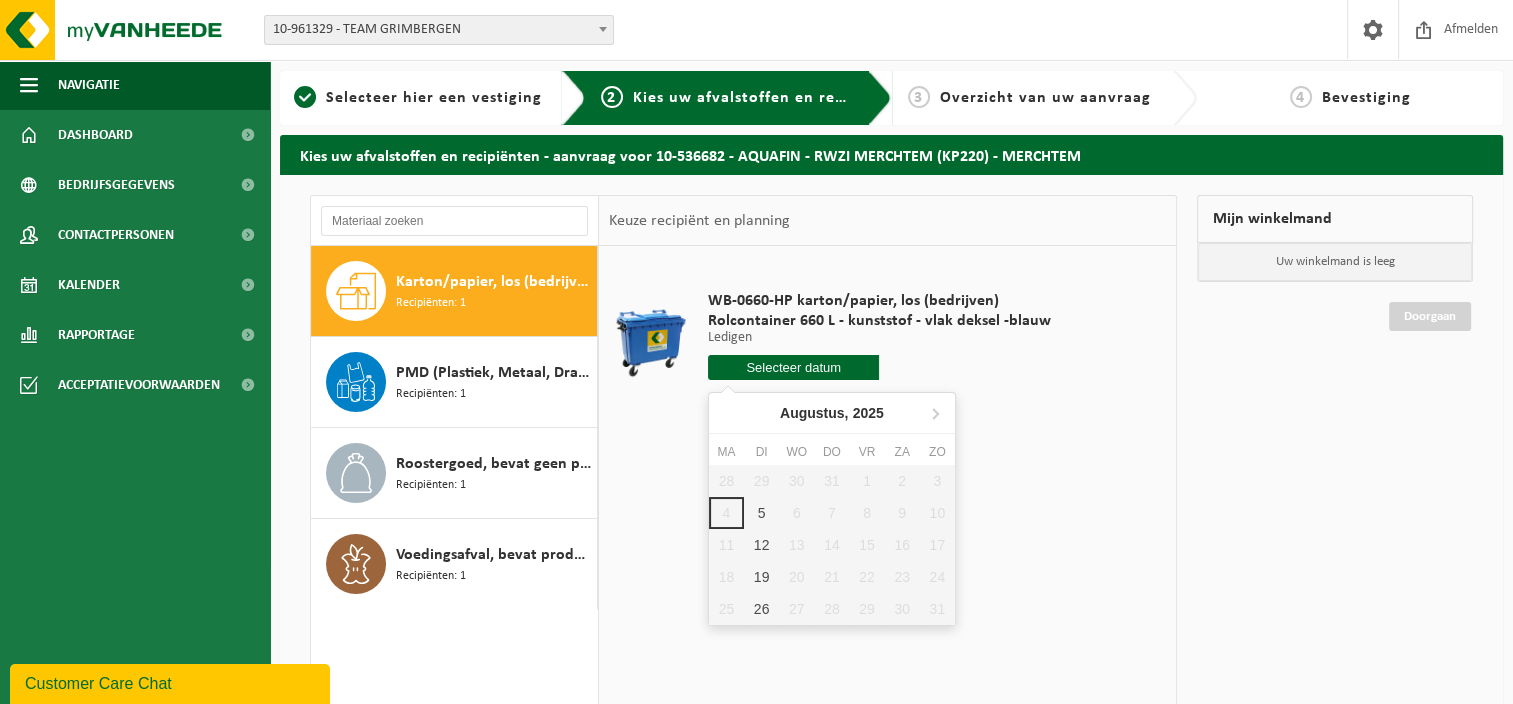 click at bounding box center [794, 367] 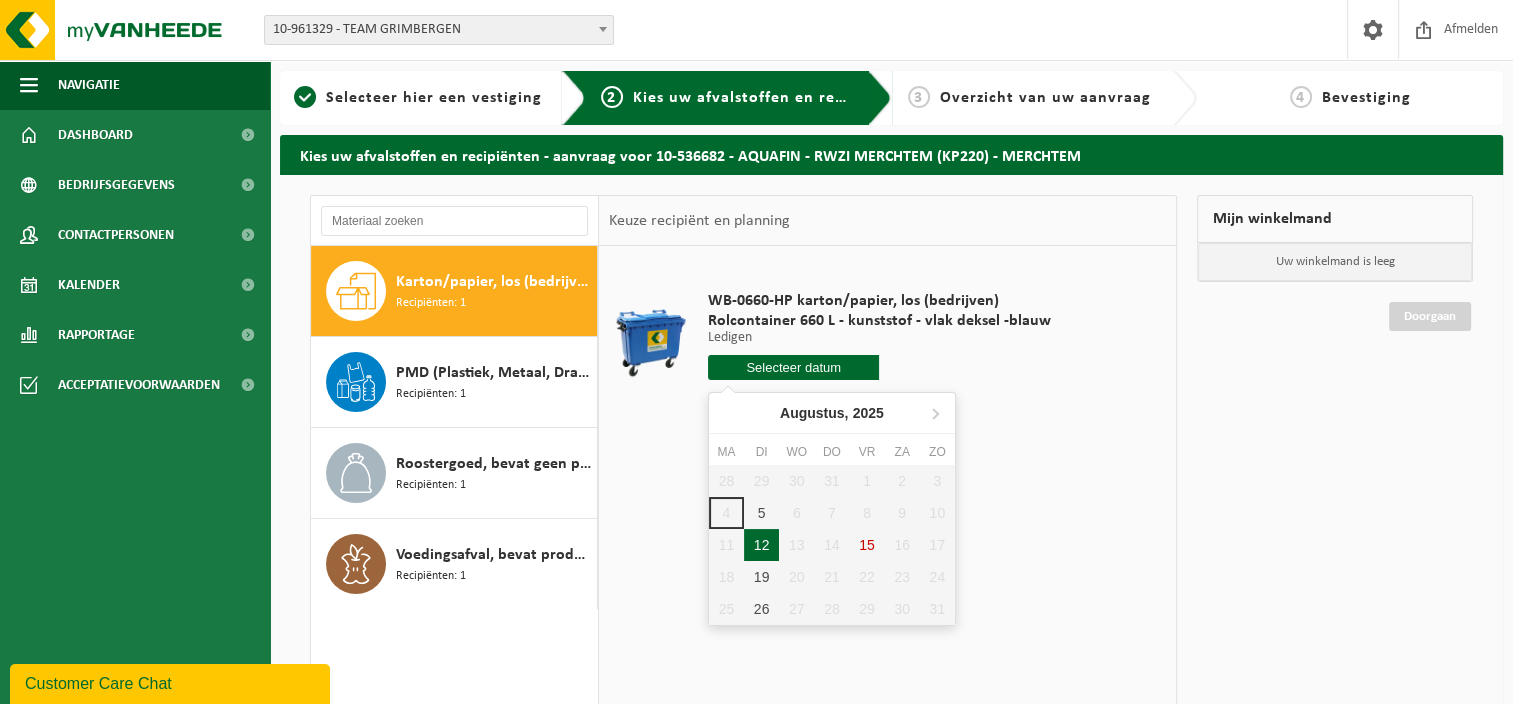 click on "12" at bounding box center [761, 545] 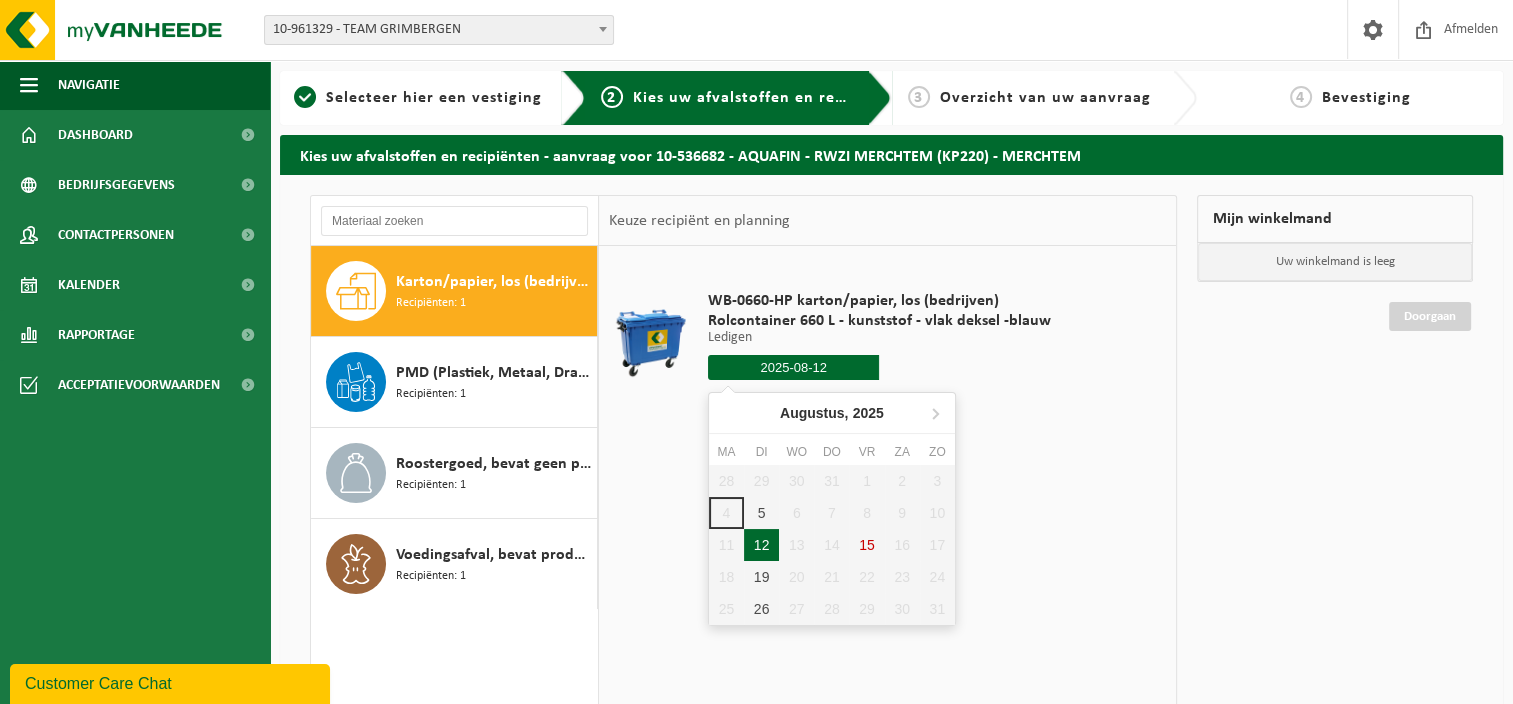 type on "Van 2025-08-12" 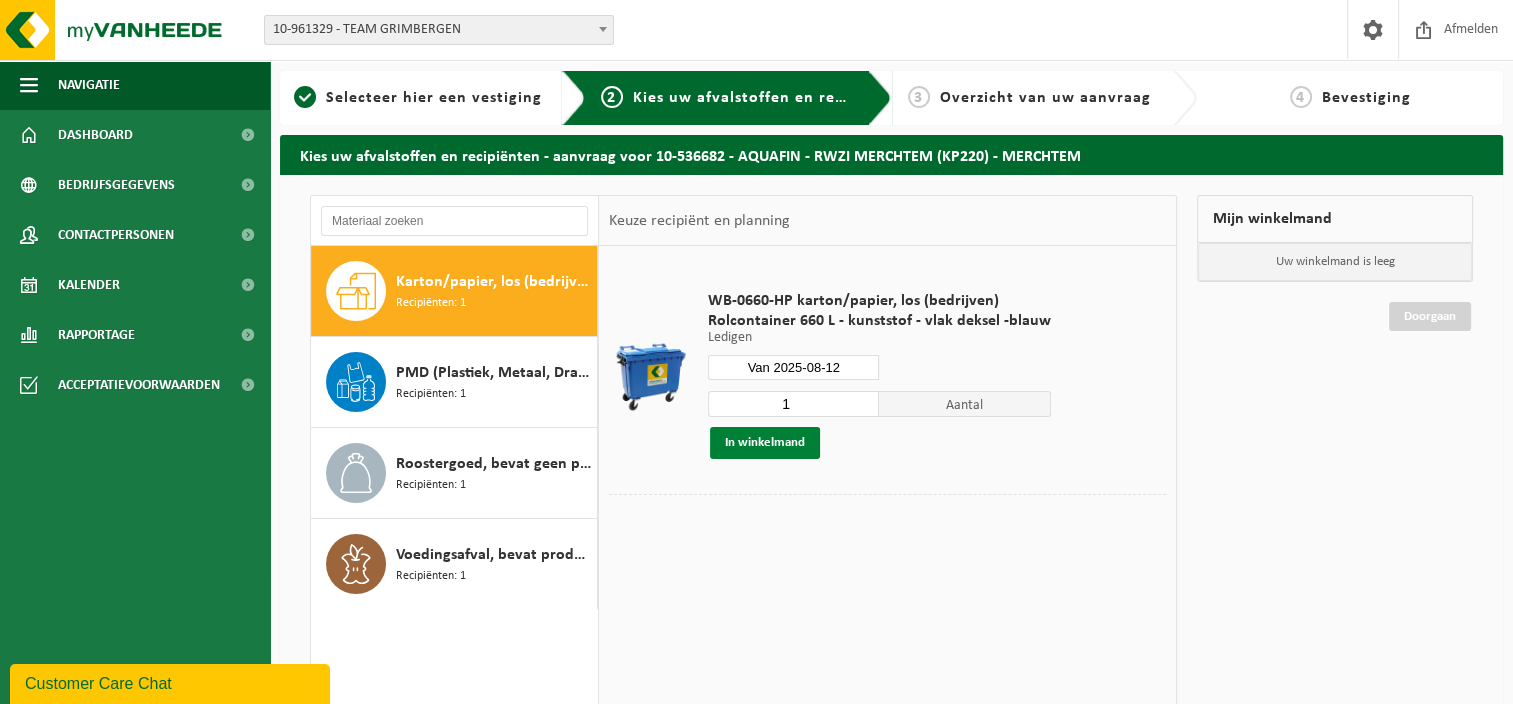 click on "In winkelmand" at bounding box center (765, 443) 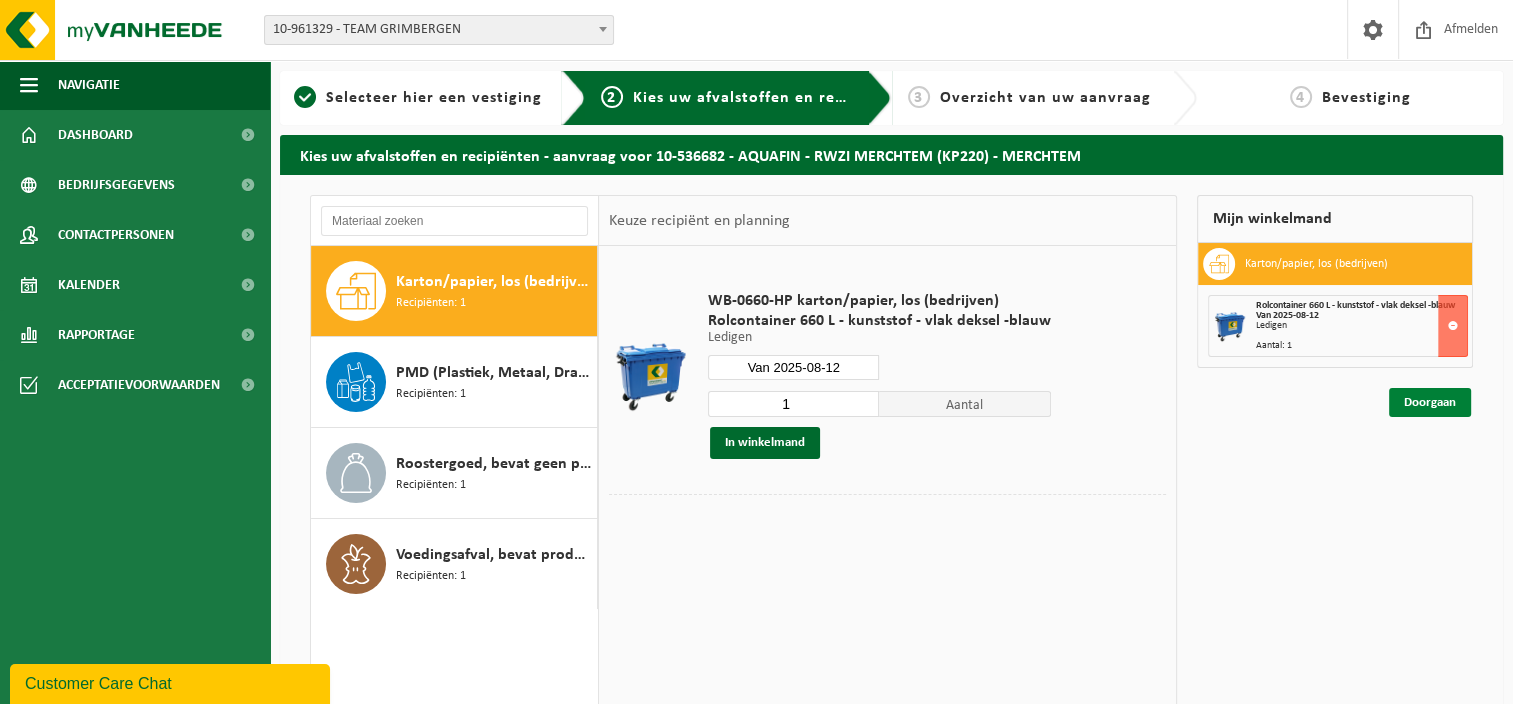 click on "Doorgaan" at bounding box center (1430, 402) 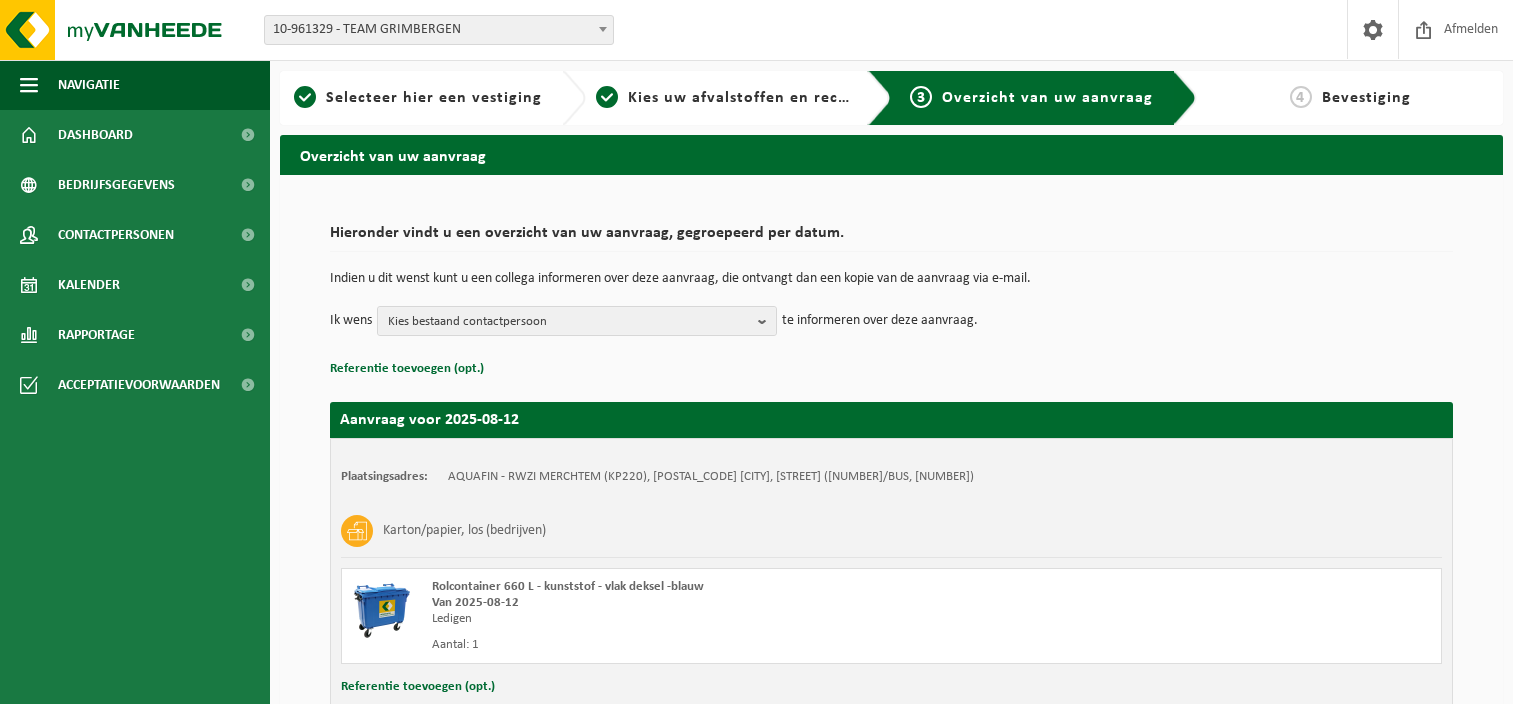 scroll, scrollTop: 0, scrollLeft: 0, axis: both 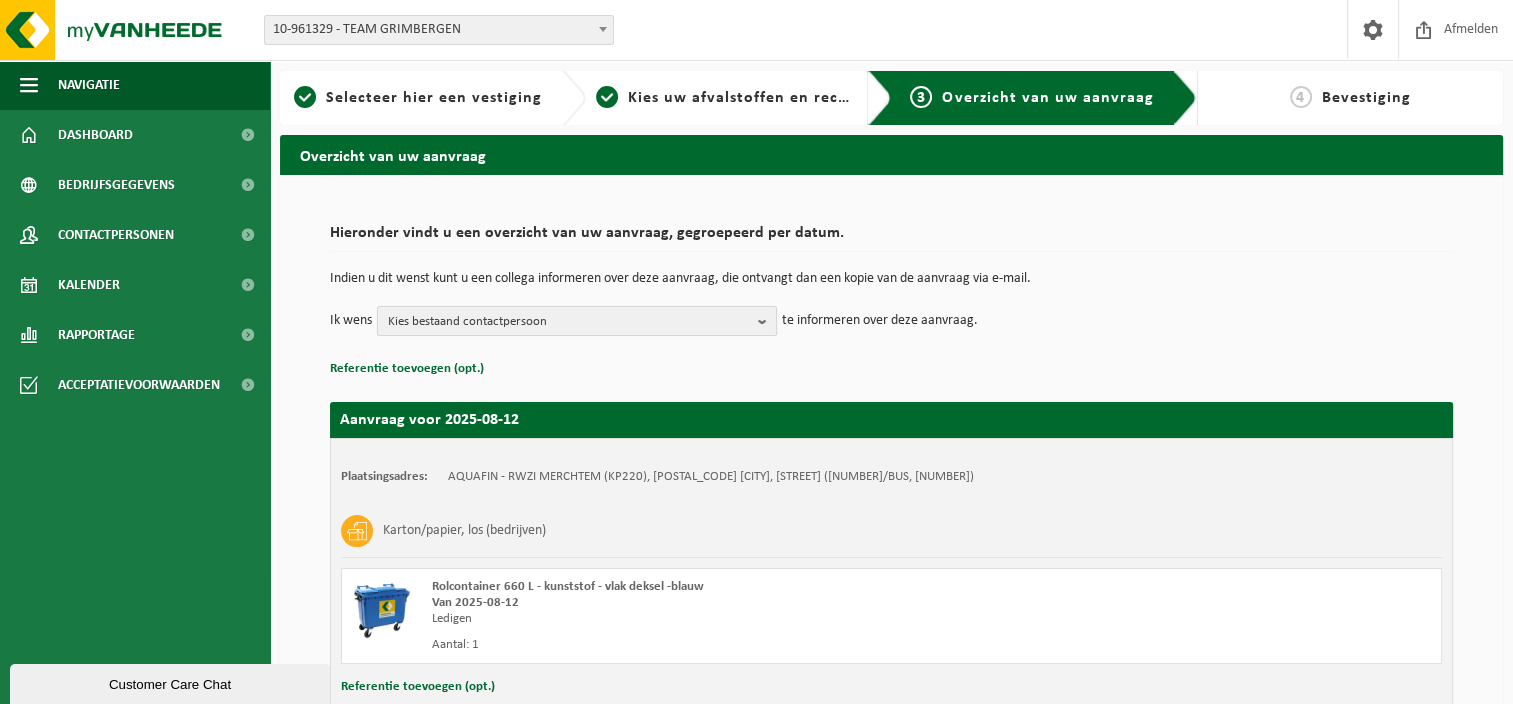 click at bounding box center (767, 321) 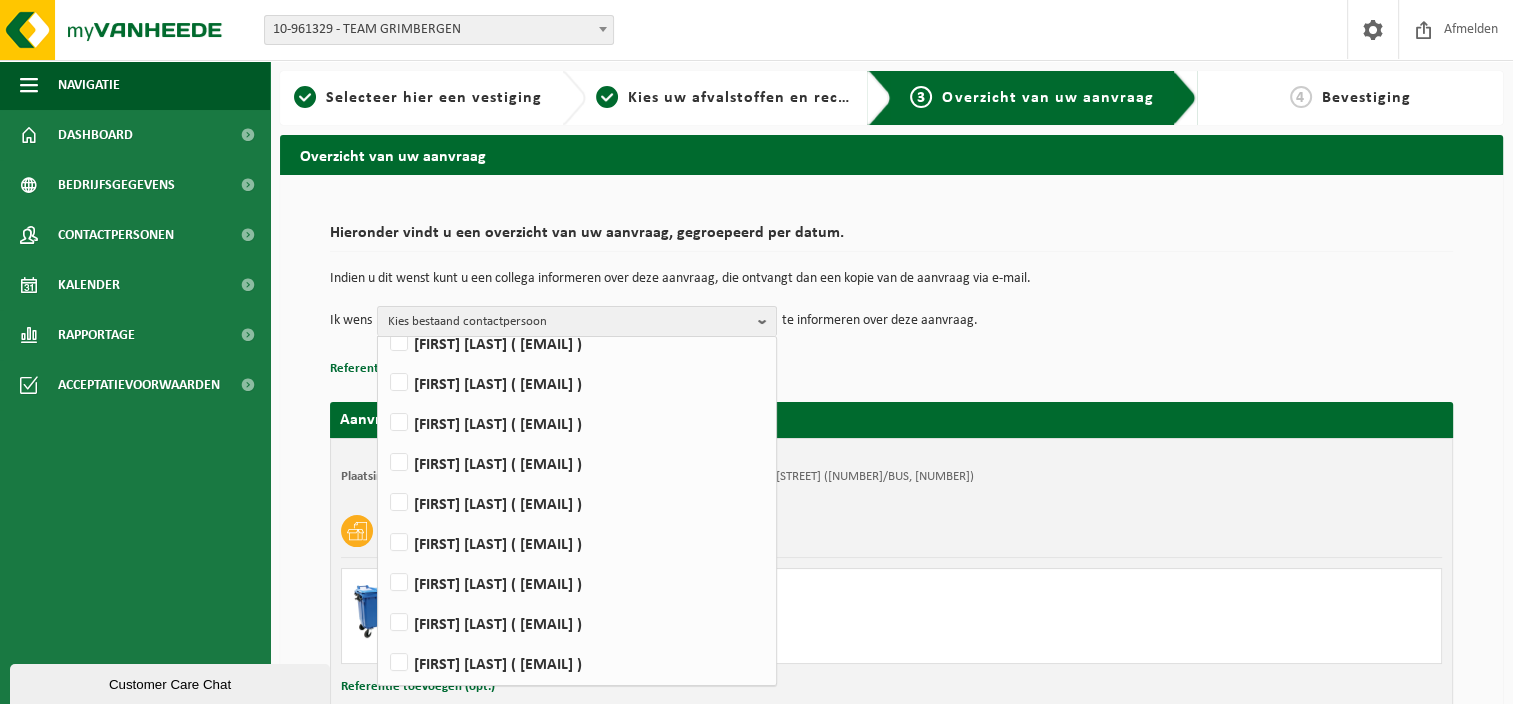 scroll, scrollTop: 300, scrollLeft: 0, axis: vertical 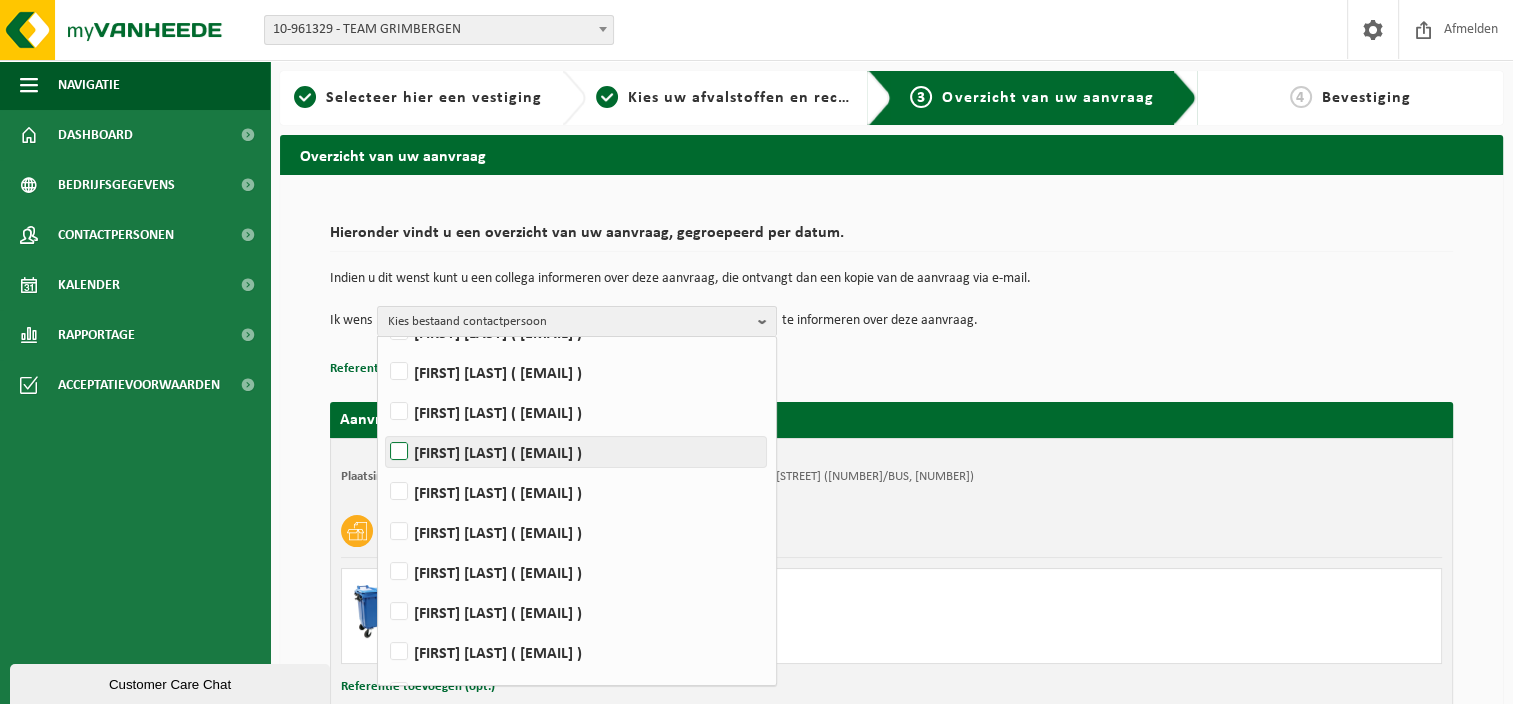 click on "[FIRST] [LAST] ( [EMAIL] )" at bounding box center (576, 452) 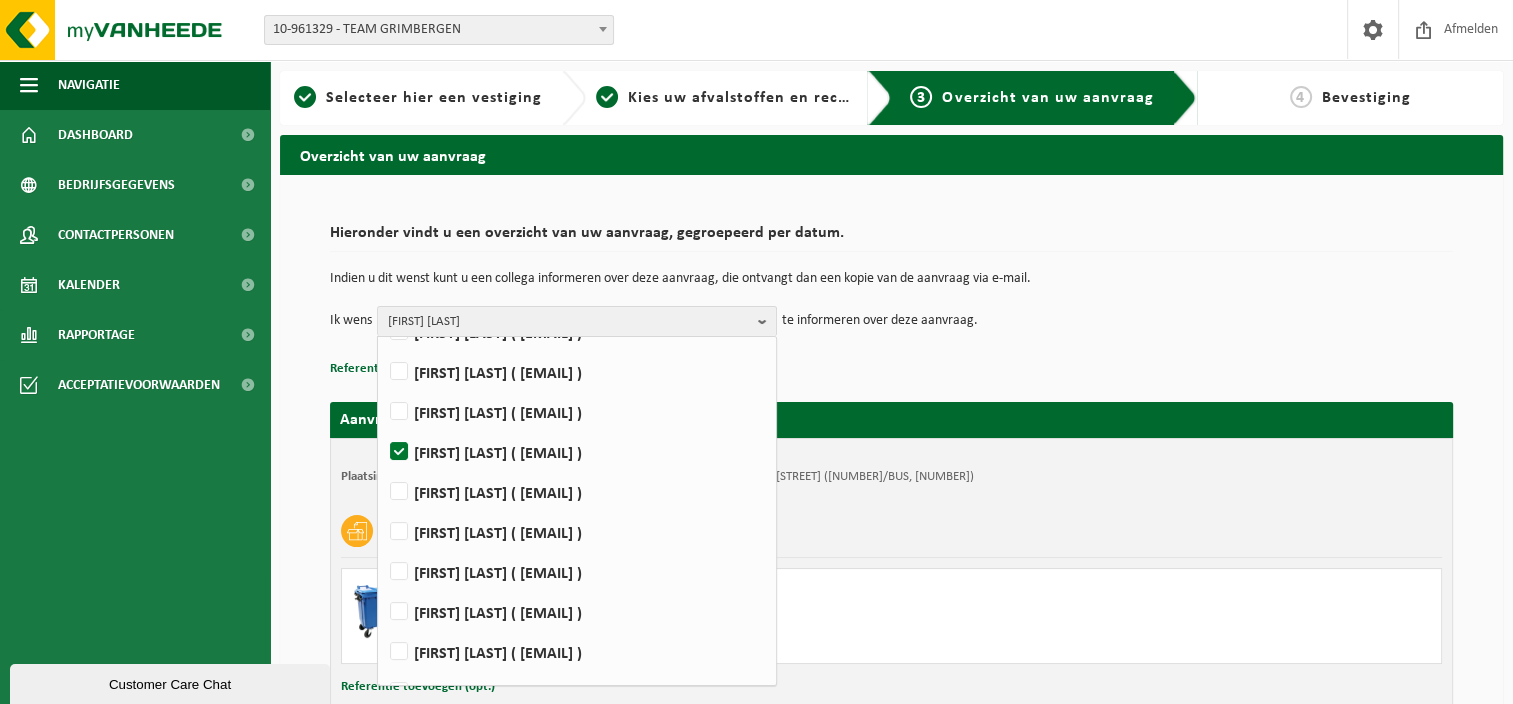 click on "Plaatsingsadres: AQUAFIN - RWZI MERCHTEM (KP220), [POSTAL_CODE] [CITY], [STREET] ([NUMBER]/BUS, [NUMBER]) Karton/papier, los (bedrijven) Rolcontainer 660 L - kunststof - vlak deksel -blauw Van 2025-08-12 Ledigen Aantal: 1 Referentie toevoegen (opt.) Opmerking toevoegen (opt.)" at bounding box center [891, 592] 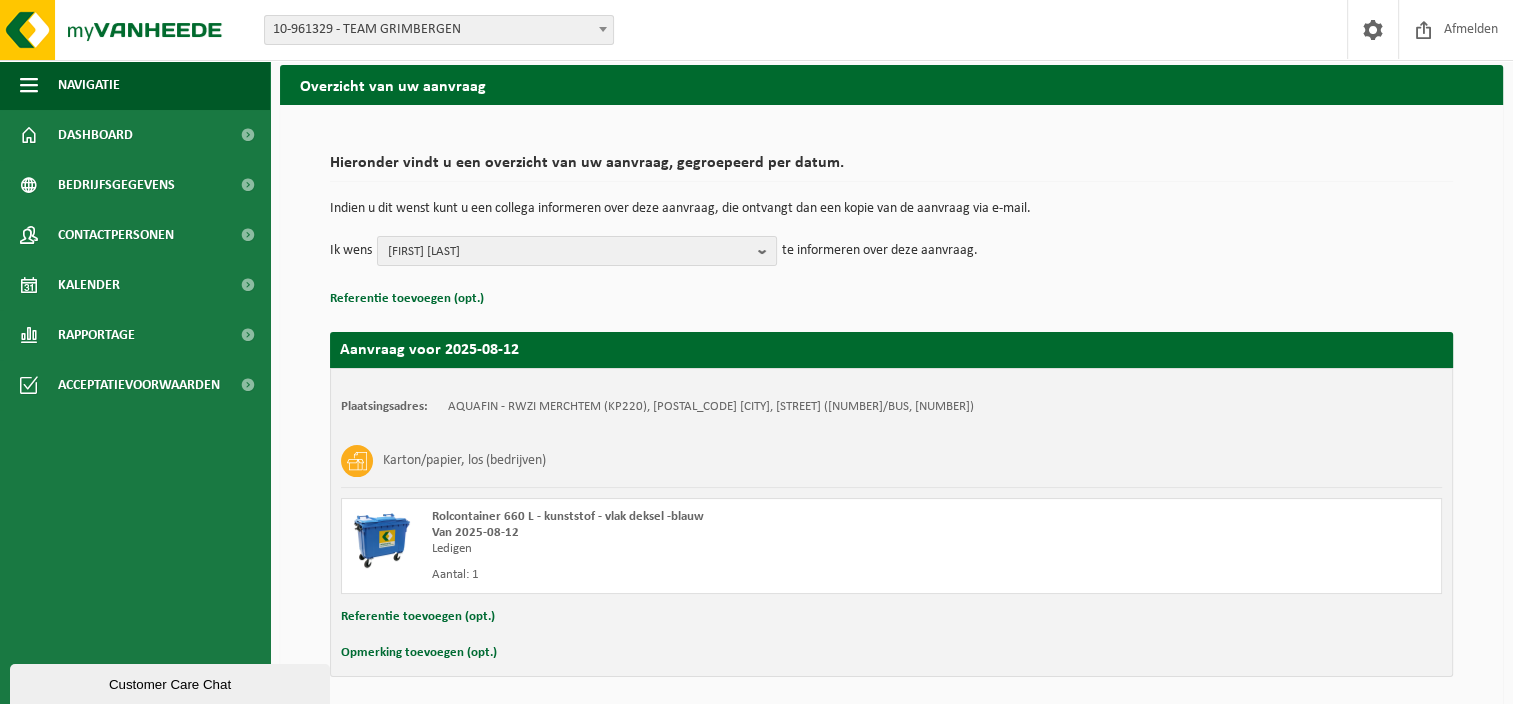 scroll, scrollTop: 142, scrollLeft: 0, axis: vertical 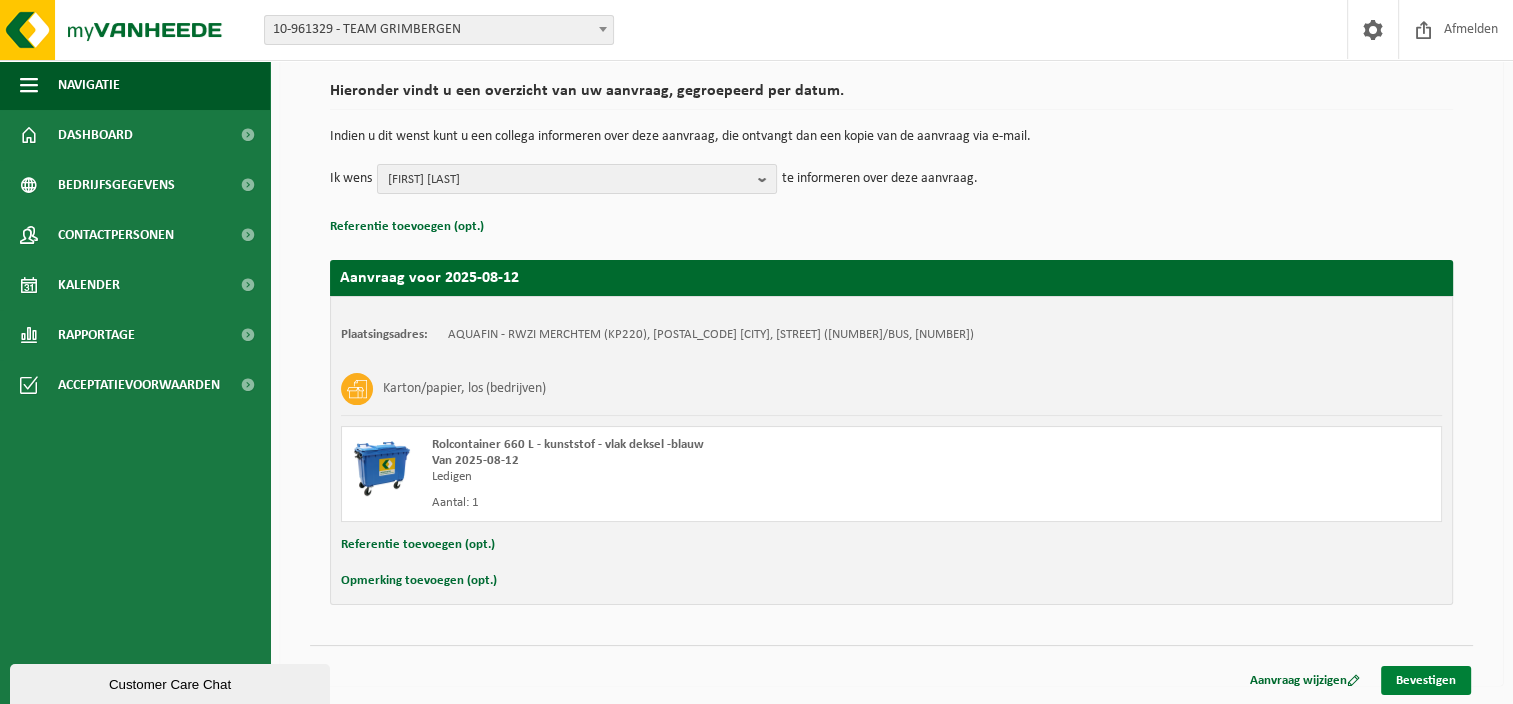 click on "Bevestigen" at bounding box center [1426, 680] 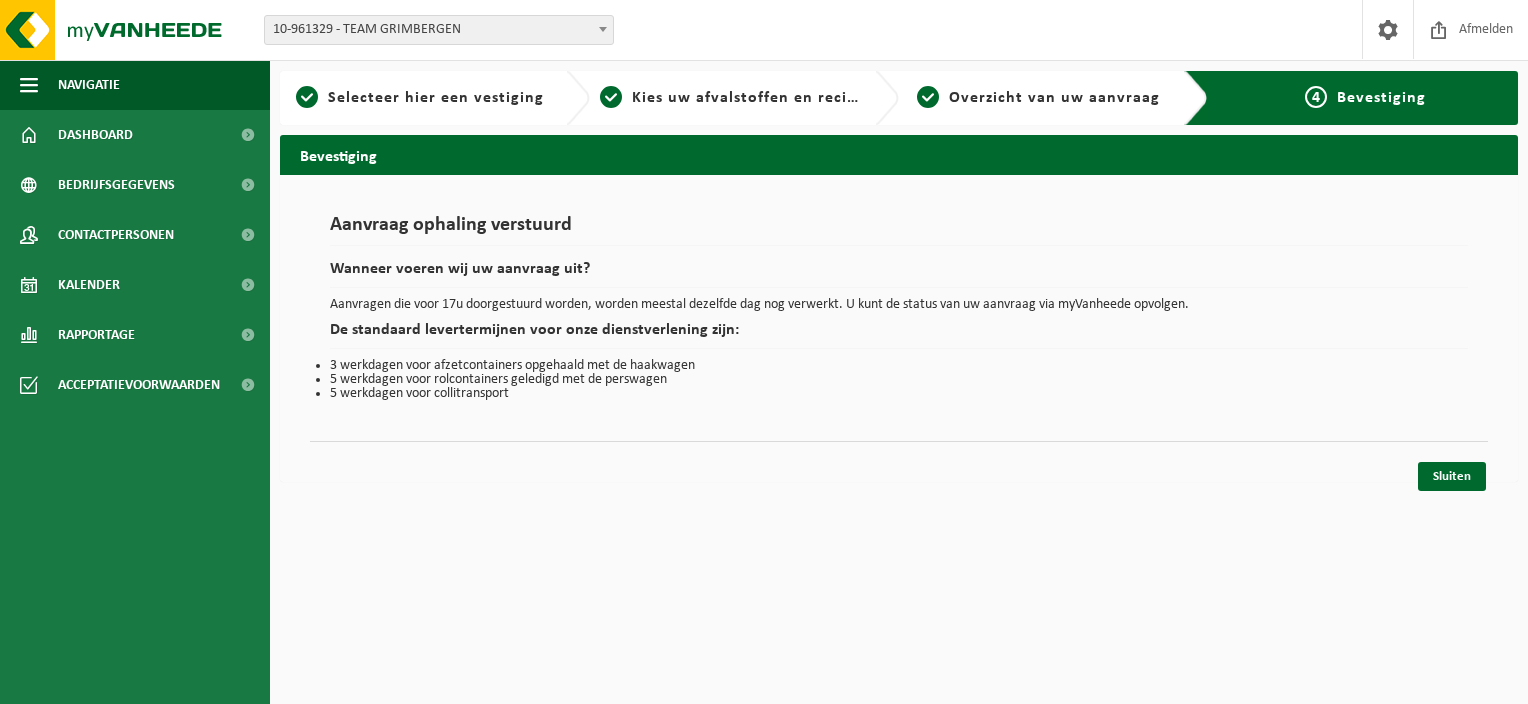 scroll, scrollTop: 0, scrollLeft: 0, axis: both 